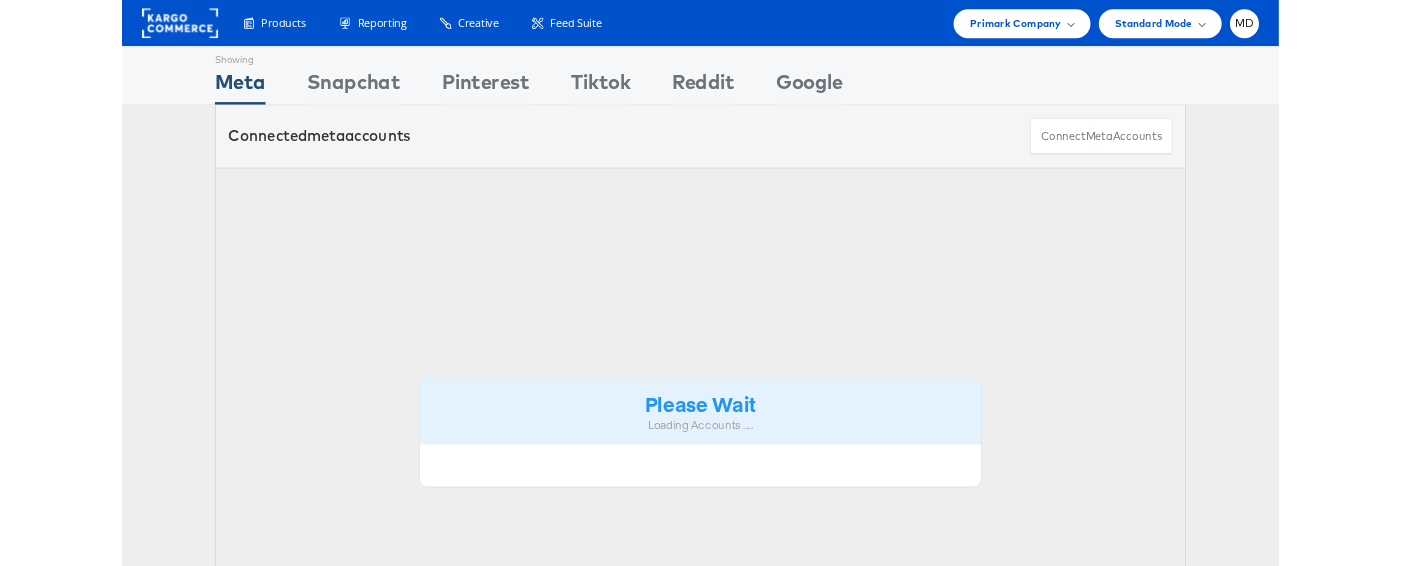 scroll, scrollTop: 0, scrollLeft: 0, axis: both 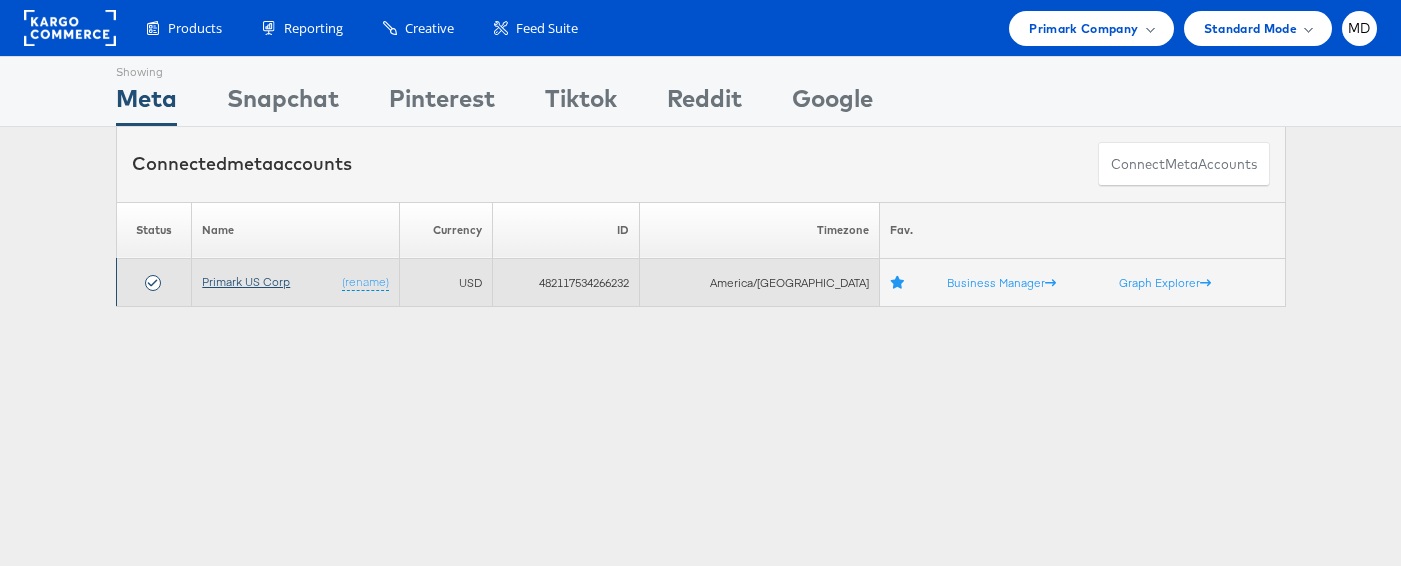 click on "Primark US Corp" at bounding box center (246, 281) 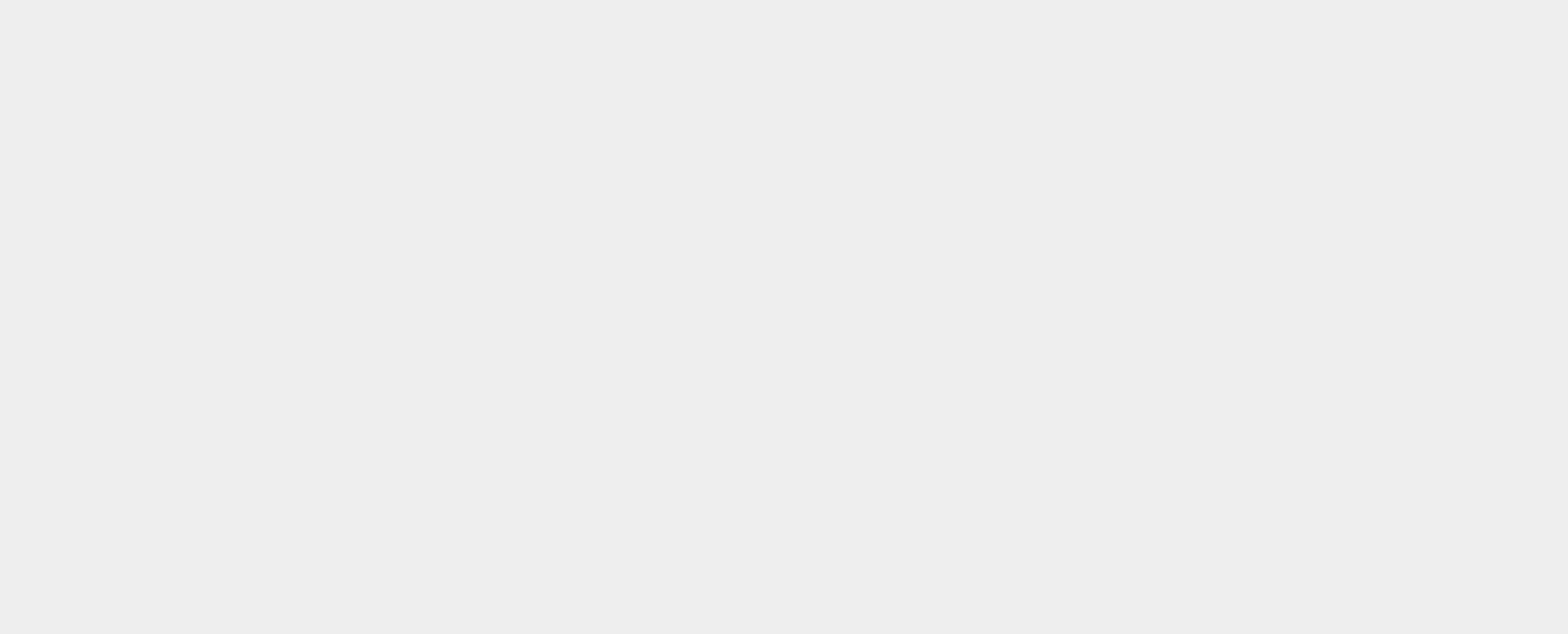 scroll, scrollTop: 0, scrollLeft: 0, axis: both 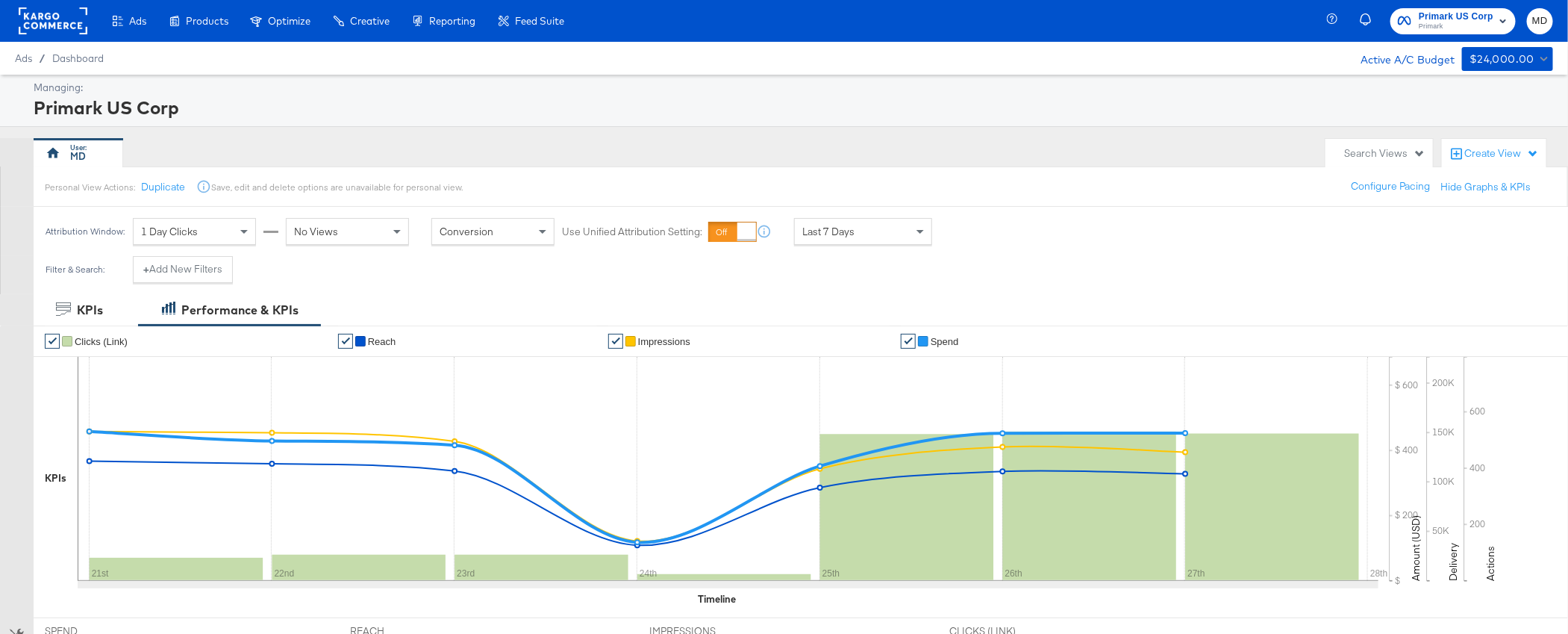 click 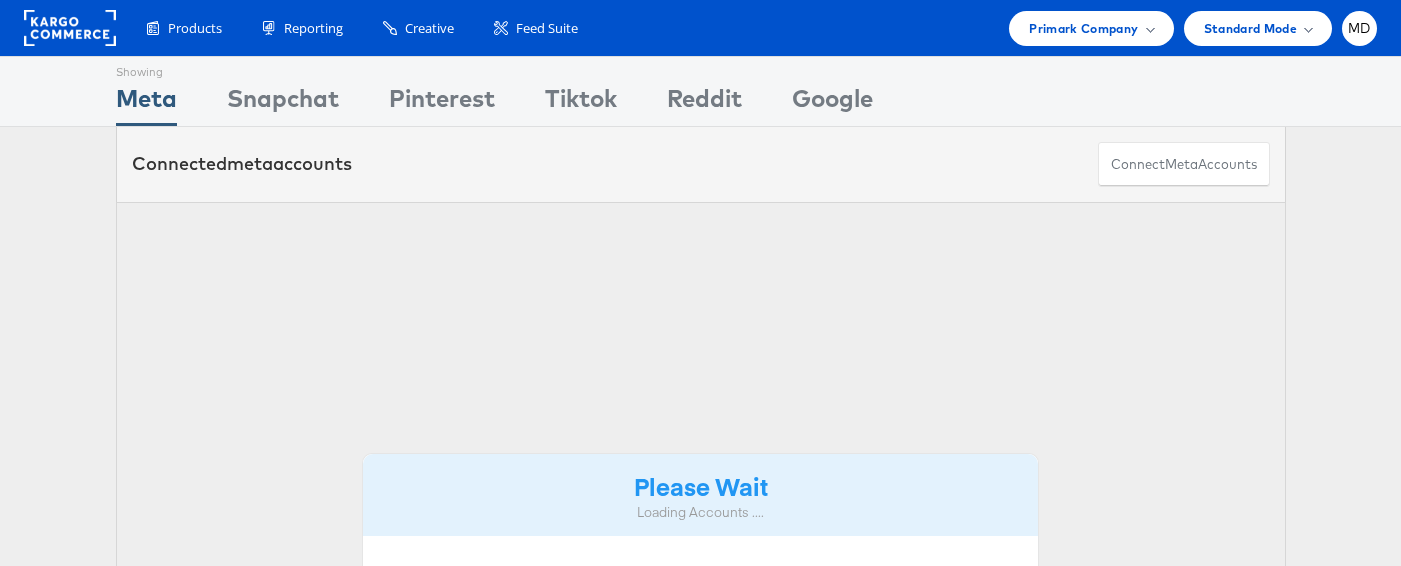 scroll, scrollTop: 0, scrollLeft: 0, axis: both 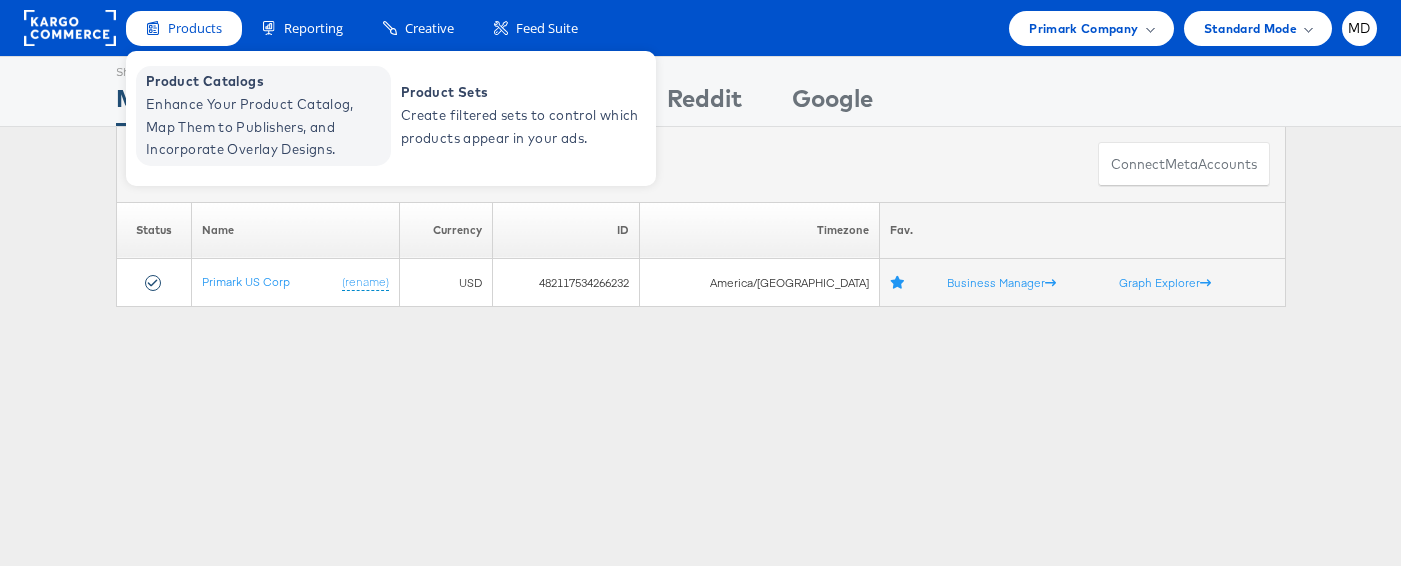 click on "Enhance Your Product Catalog, Map Them to Publishers, and Incorporate Overlay Designs." at bounding box center (266, 127) 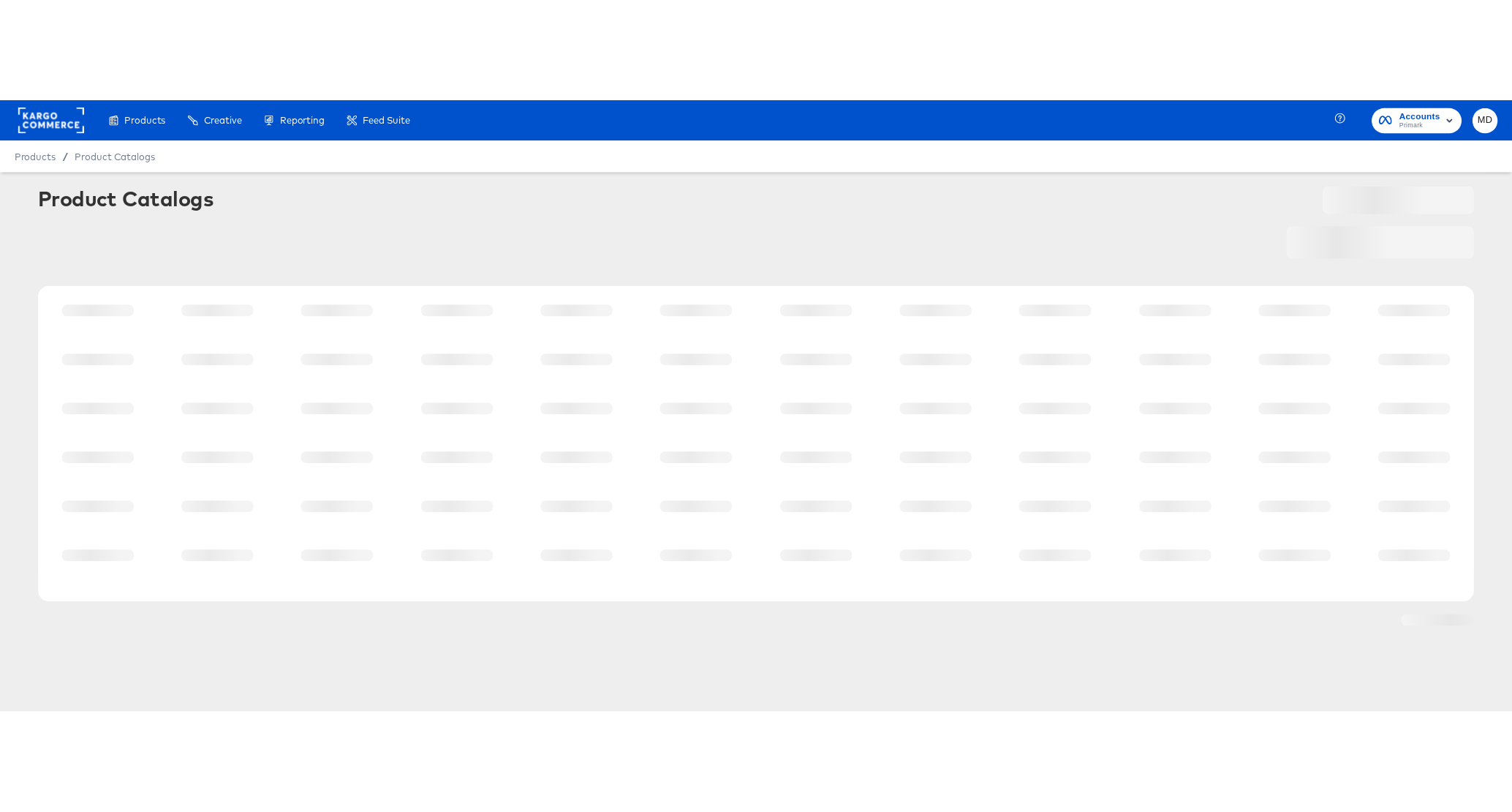 scroll, scrollTop: 0, scrollLeft: 0, axis: both 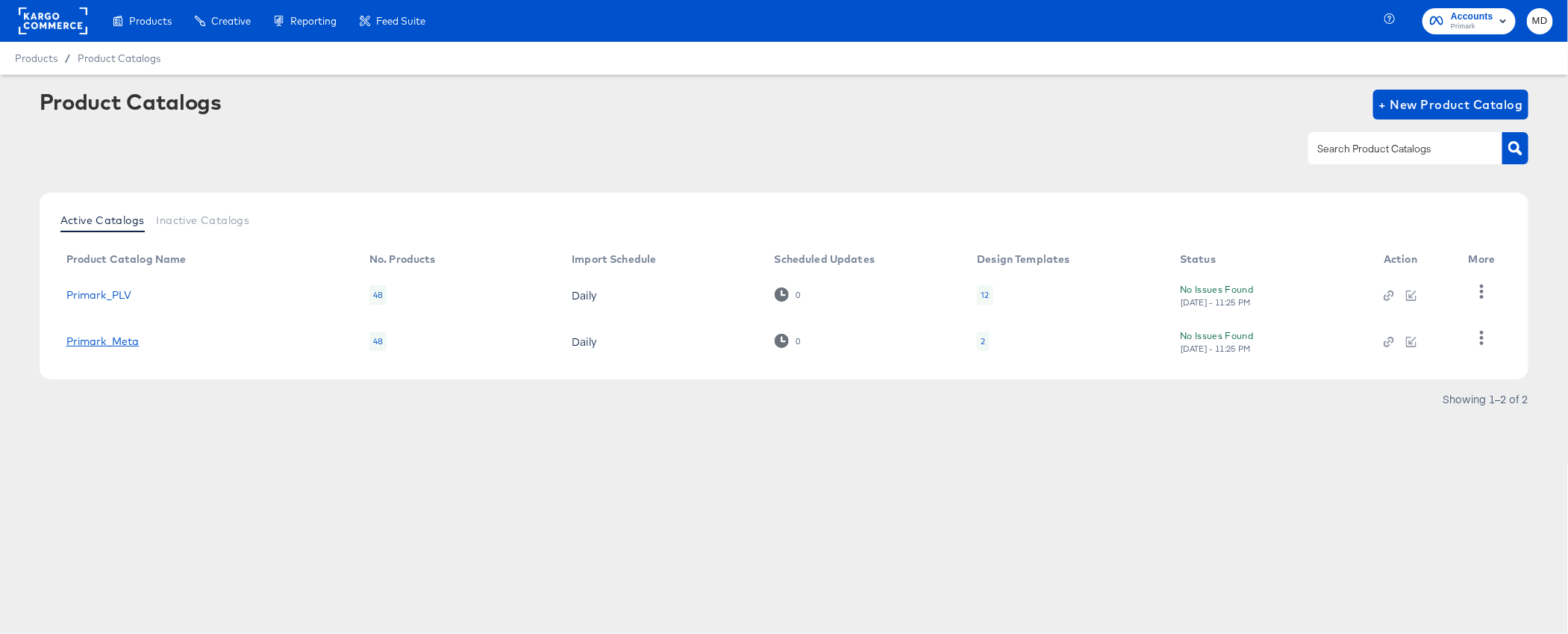 click on "Primark_Meta" at bounding box center (103, 341) 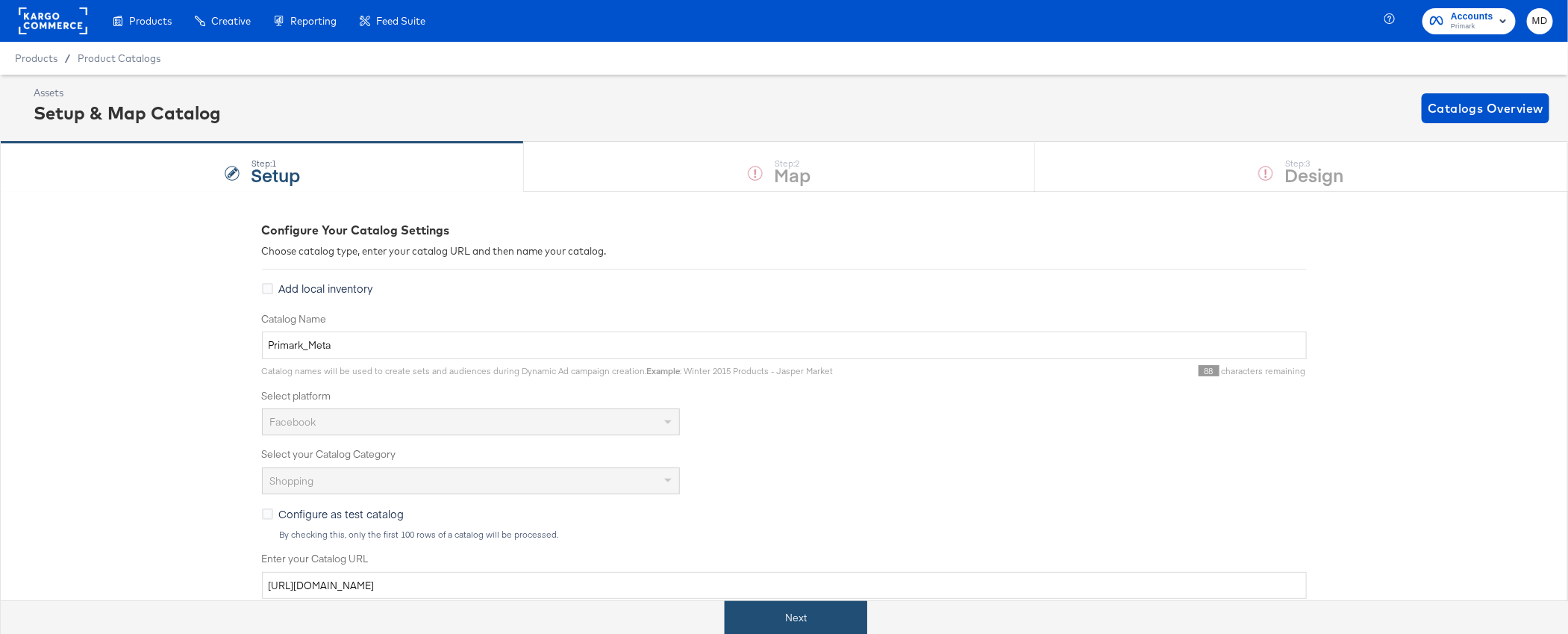 click on "Next" at bounding box center (796, 618) 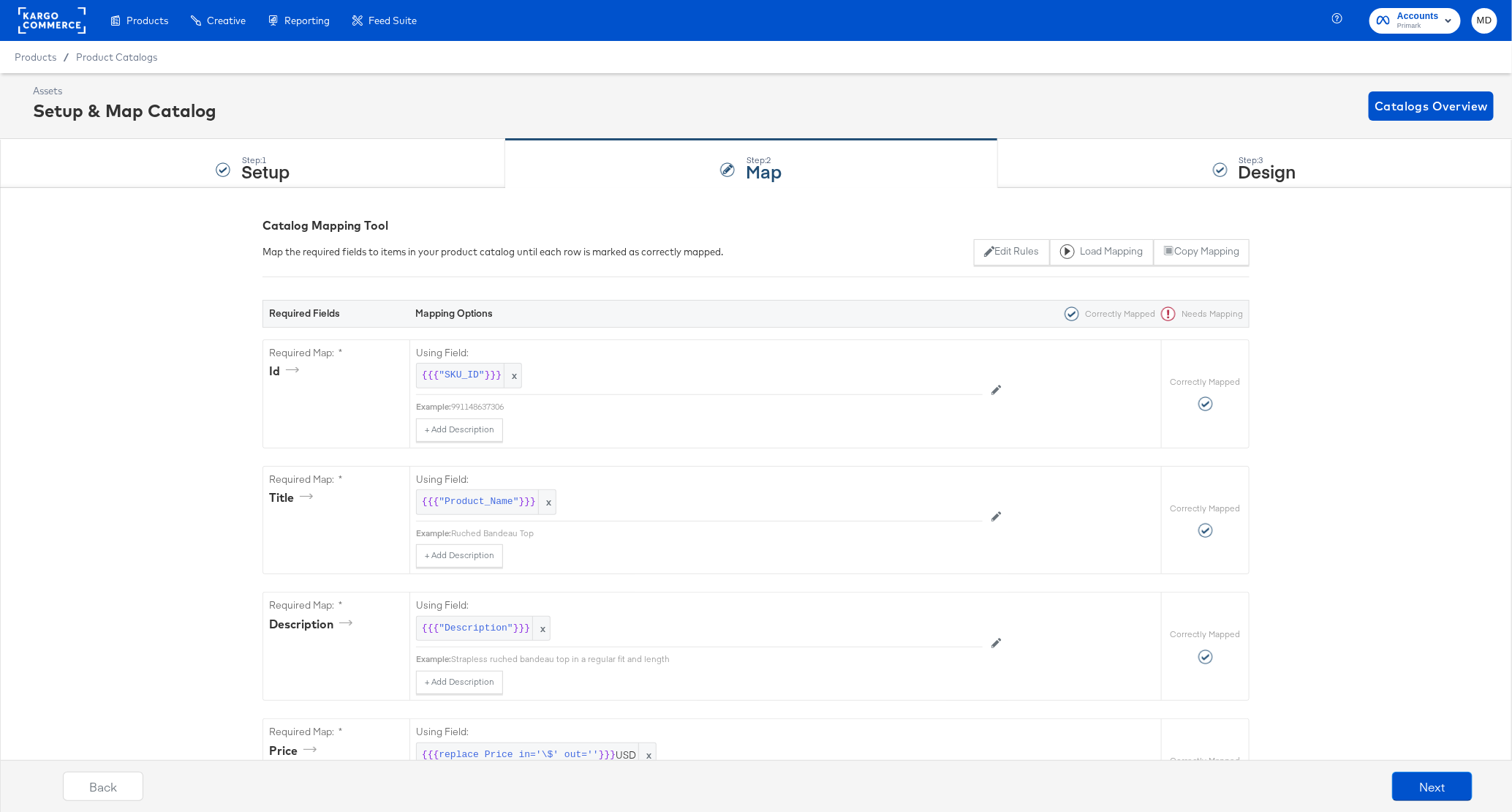 click on "{"id":"{{{\"SKU_ID\"}}}","title":"{{{\"Product_Name\"}}}","description":"{{{\"Description\"}}}","price":"{{{ replace Price in='\\$' out='' }}} USD","link":"{{{\"Origin_URL\"}}}","image_link":"{{{\"Image_1\"}}}","availability":"in stock","condition":"new","brand":"Primark","image_0_tag":"main_image","image_1_tag":"single_image","image_2_tag":"multi_image","google_product_category":"{{{\"google_product_category\"}}}"} Catalog Mapping Tool Map the required fields to items in your product catalog until each row is marked as correctly mapped.  Edit Rules  Load Mapping  Copy Mapping Required Fields Mapping Options  Correctly Mapped  Needs Mapping Required Map:  * id Using Field: {{{ "SKU_ID" }}} x Example:  991148637306 + Add Description Add Note Edit Field Correctly Mapped Required Map:  * title Using Field: {{{ "Product_Name" }}} x Example:  Ruched Bandeau Top + Add Description Add Note Edit Field Correctly Mapped Required Map:  * description Using Field: {{{ "Description" }}} x Example:  Add Note price" at bounding box center [756, 1179] 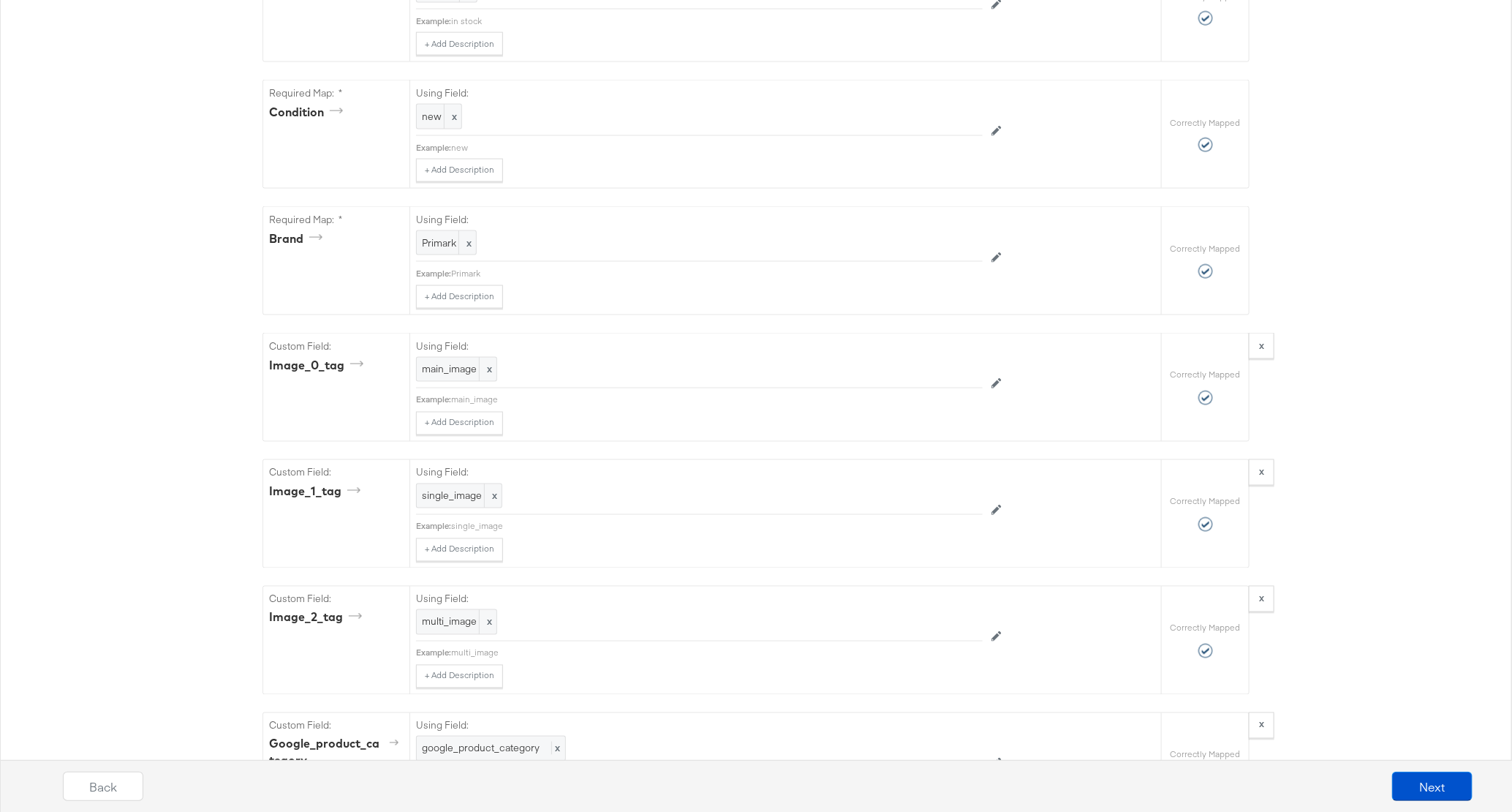 scroll, scrollTop: 1356, scrollLeft: 0, axis: vertical 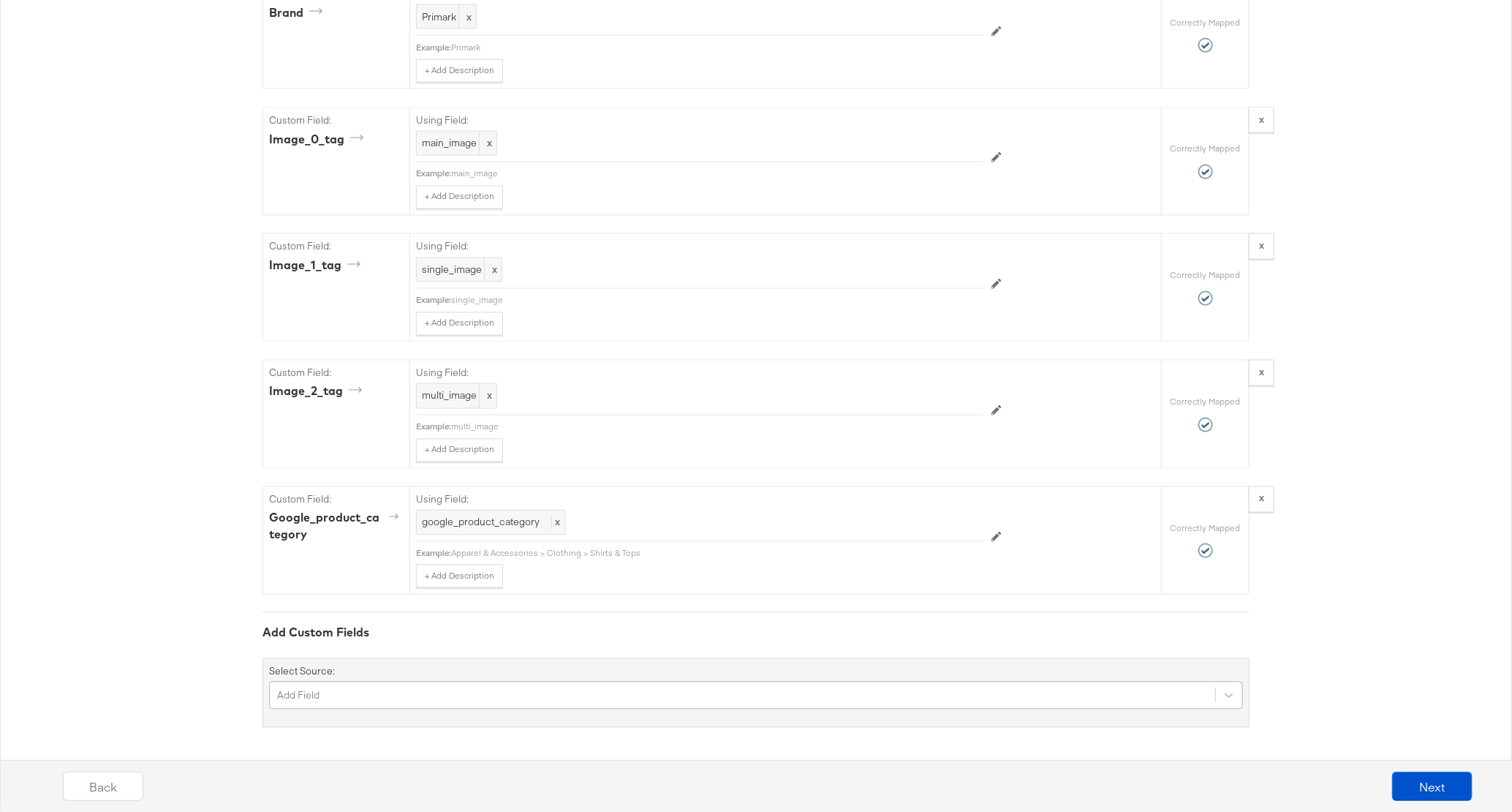 click on "Add Field" at bounding box center (756, 696) 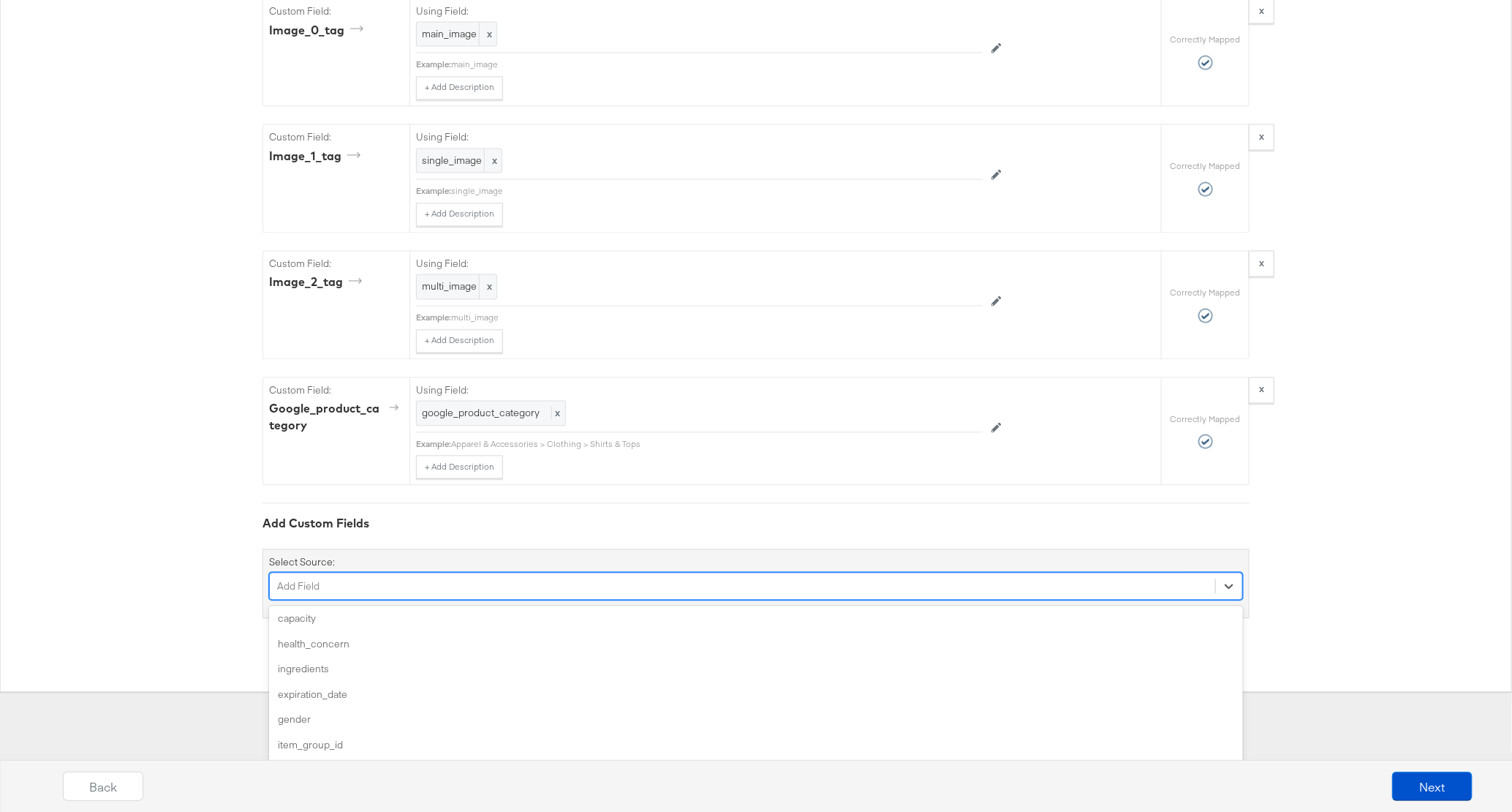 scroll, scrollTop: 146, scrollLeft: 0, axis: vertical 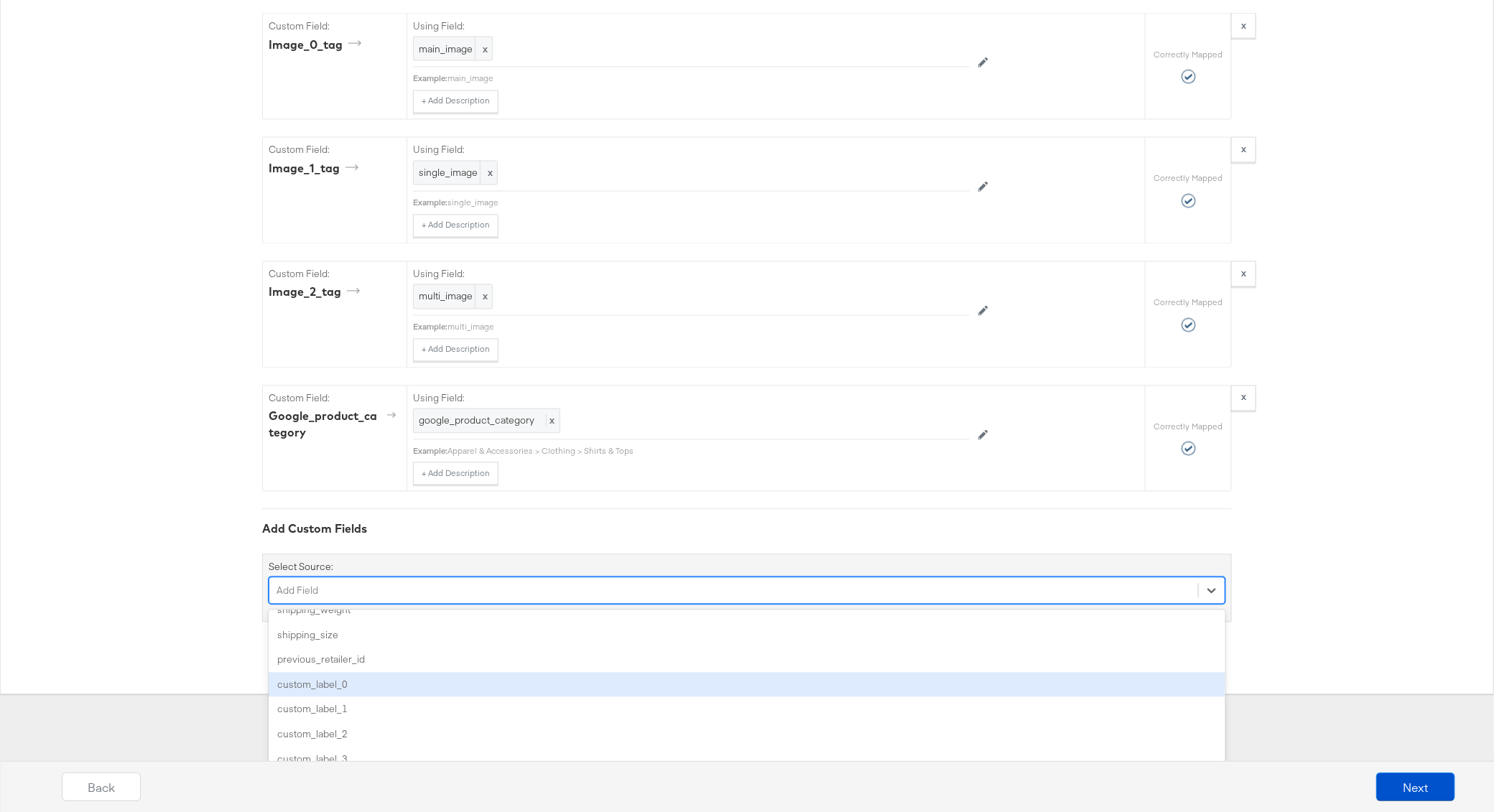 click on "custom_label_0" at bounding box center [747, 685] 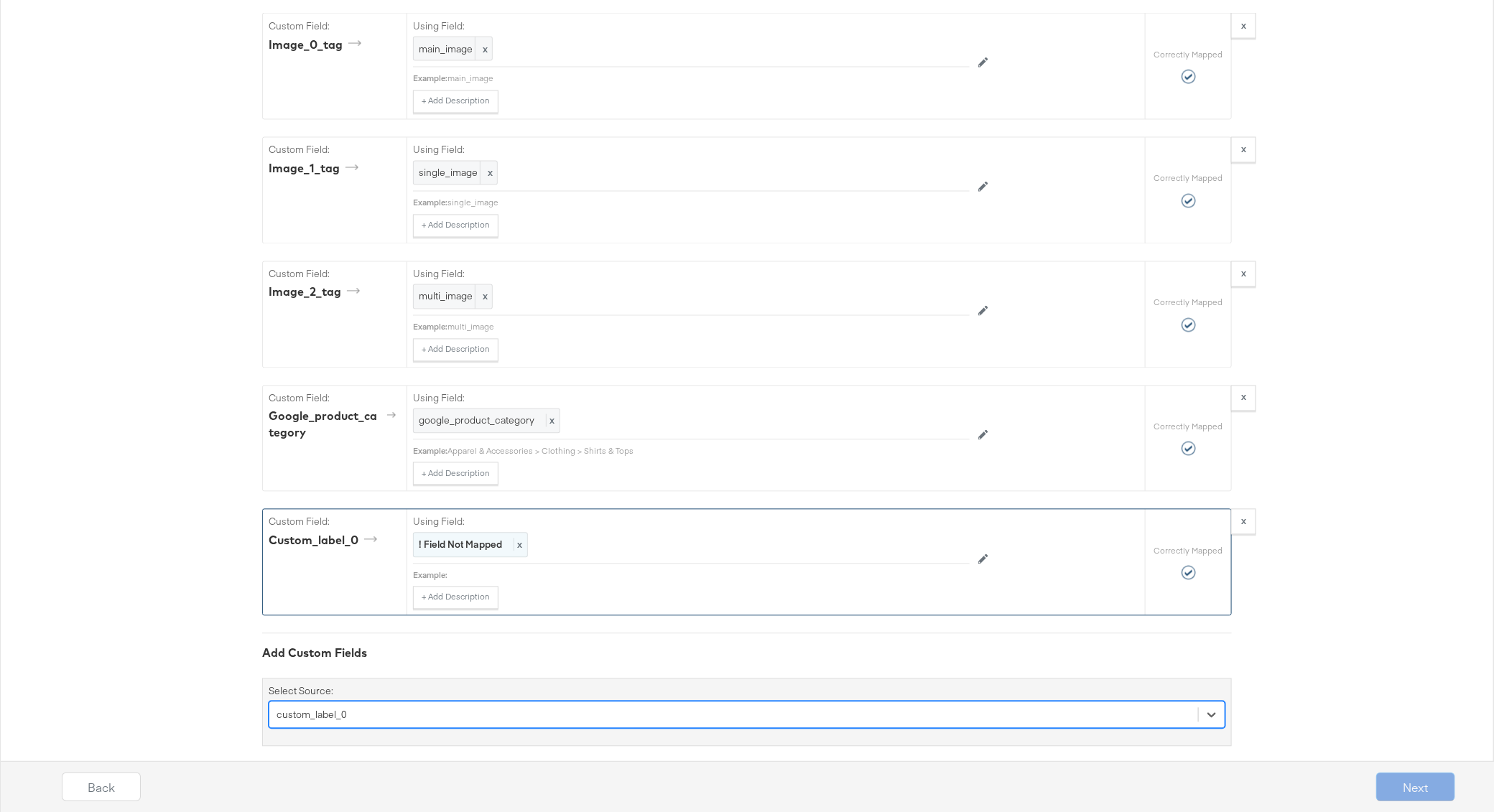 click on "! Field Not Mapped x" at bounding box center [470, 545] 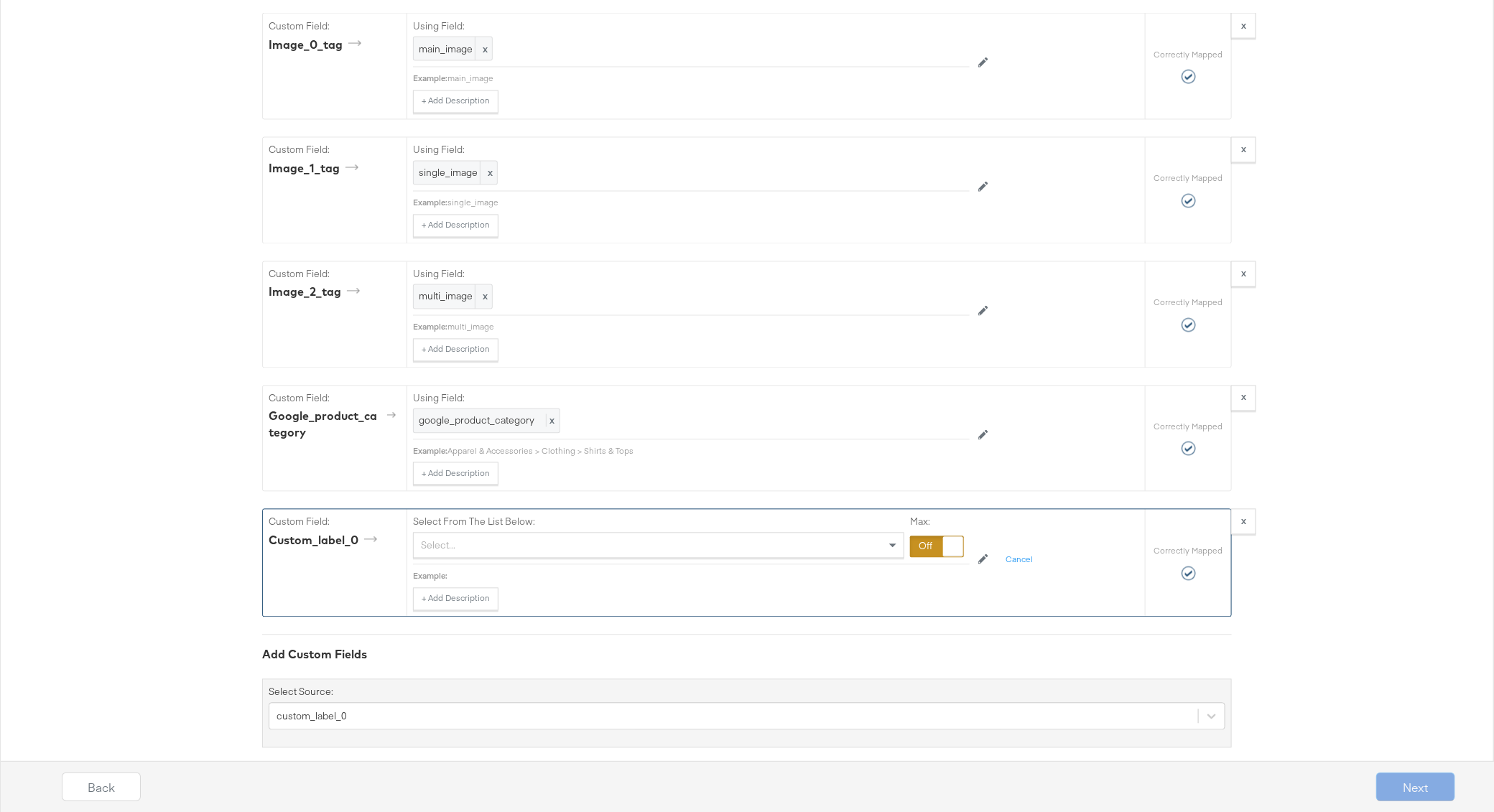 click on "Select..." at bounding box center (659, 546) 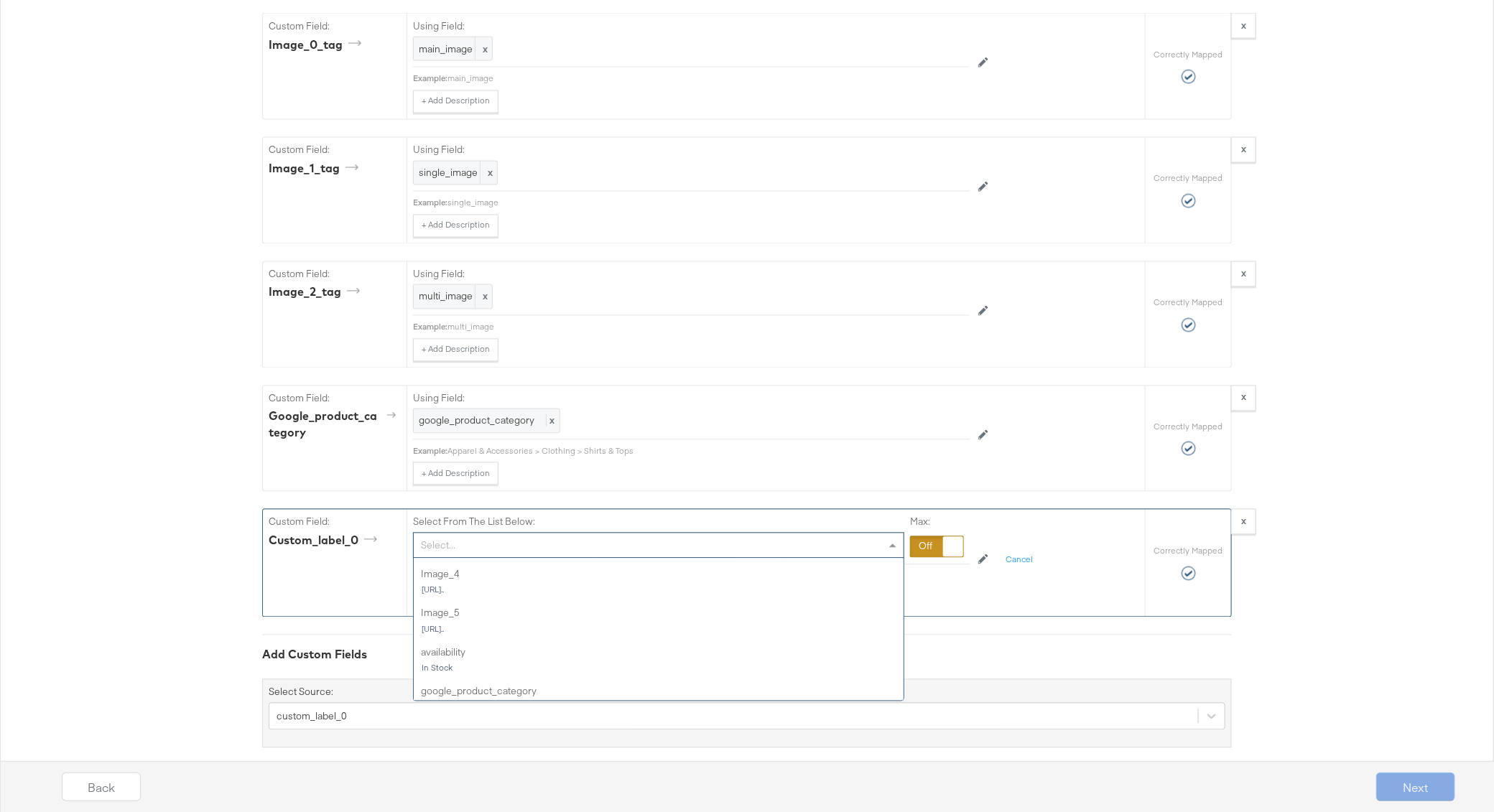 scroll, scrollTop: 327, scrollLeft: 0, axis: vertical 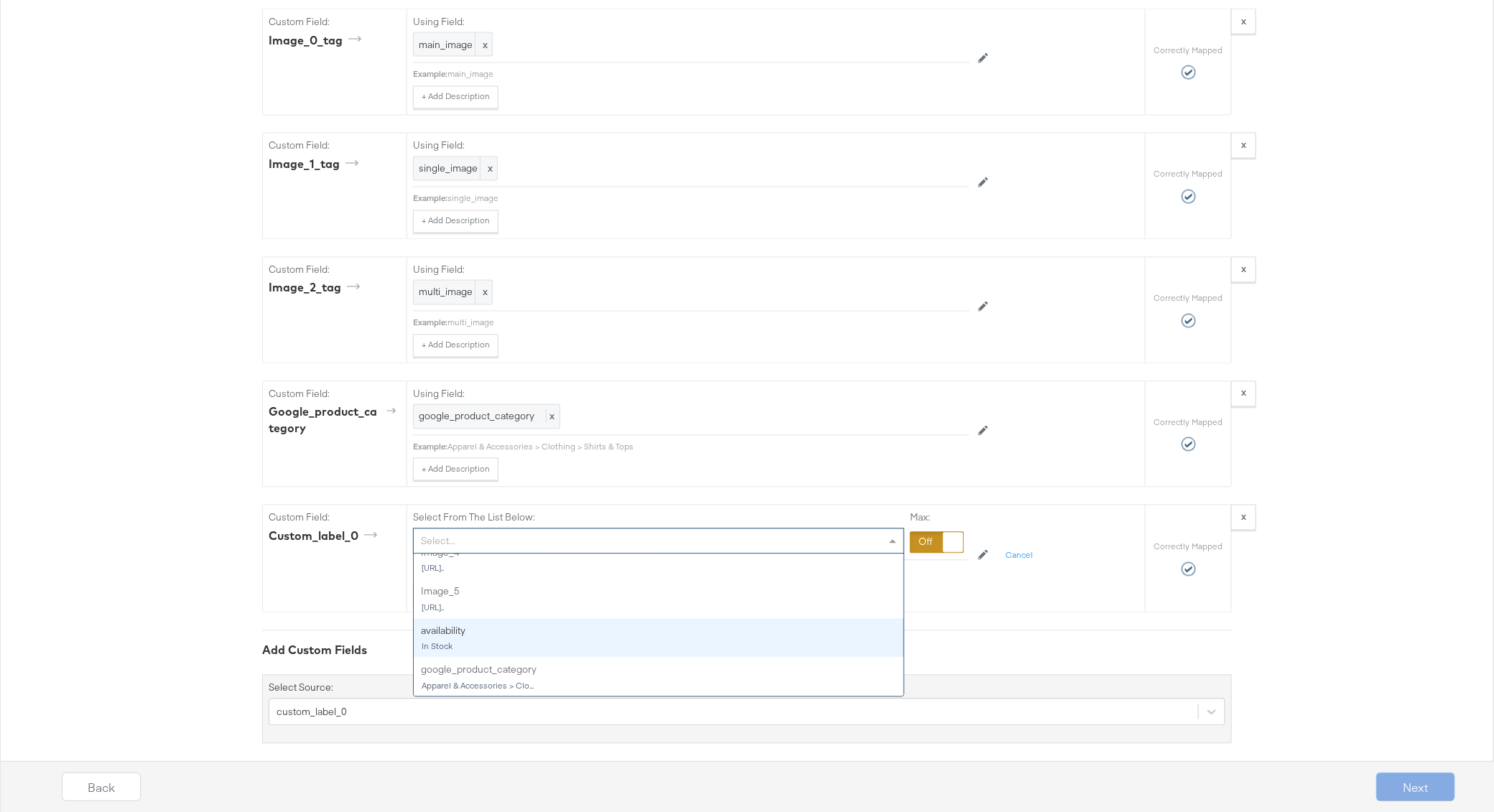 click on "{"id":"{{{\"SKU_ID\"}}}","title":"{{{\"Product_Name\"}}}","description":"{{{\"Description\"}}}","price":"{{{ replace Price in='\\$' out='' }}} USD","link":"{{{\"Origin_URL\"}}}","image_link":"{{{\"Image_1\"}}}","availability":"in stock","condition":"new","brand":"Primark","image_0_tag":"main_image","image_1_tag":"single_image","image_2_tag":"multi_image","google_product_category":"{{{\"google_product_category\"}}}","custom_label_0":""} Catalog Mapping Tool Map the required fields to items in your product catalog until each row is marked as correctly mapped.  Edit Rules  Load Mapping  Copy Mapping Required Fields Mapping Options  Correctly Mapped  Needs Mapping Required Map:  * id Using Field: {{{ "SKU_ID" }}} x Example:  991148637306 + Add Description Add Note Edit Field Correctly Mapped Required Map:  * title Using Field: {{{ "Product_Name" }}} x Example:  Ruched Bandeau Top + Add Description Add Note Edit Field Correctly Mapped Required Map:  * description Using Field: {{{ "Description" }}} x price" at bounding box center [747, -221] 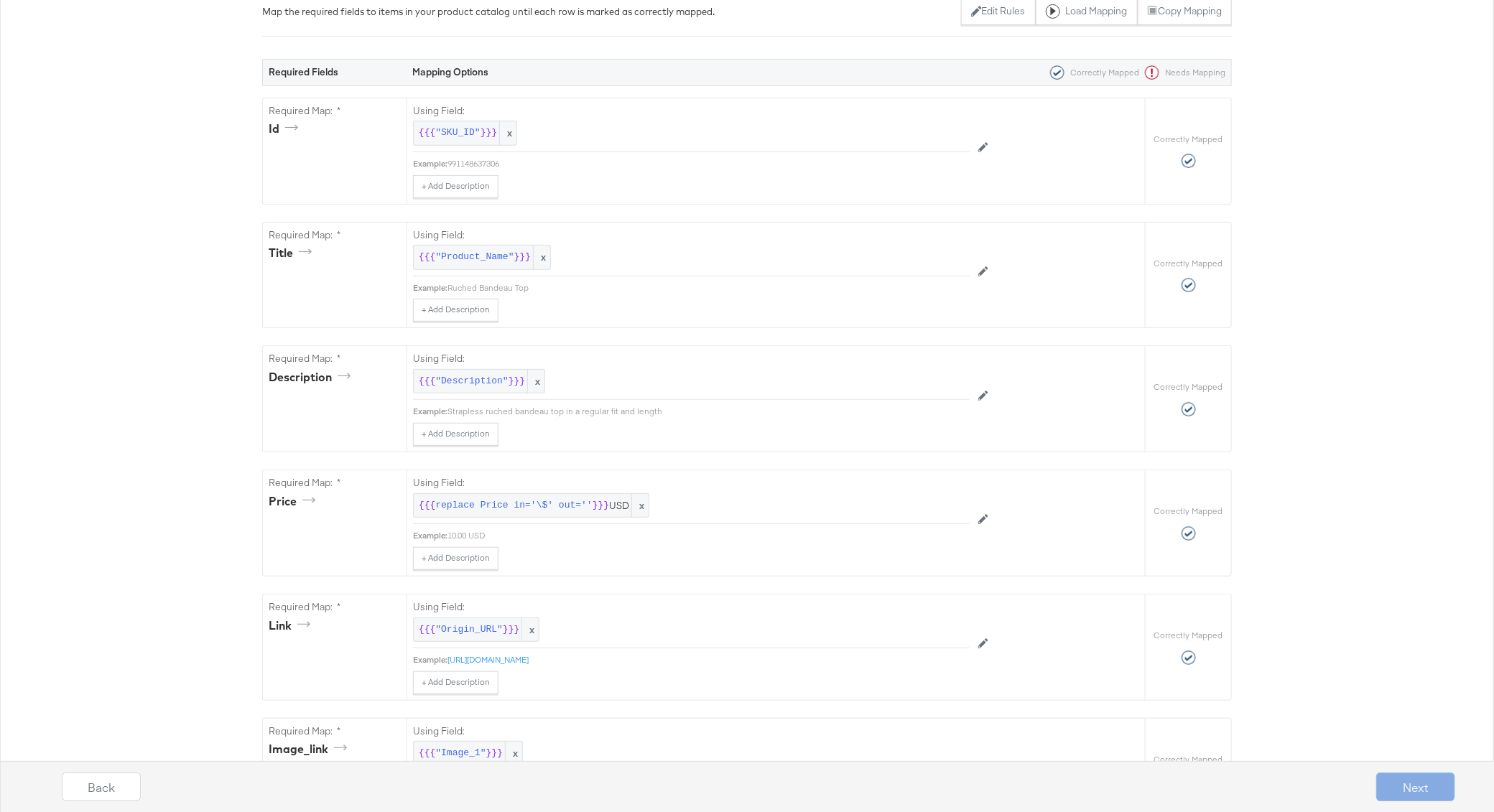 scroll, scrollTop: 0, scrollLeft: 0, axis: both 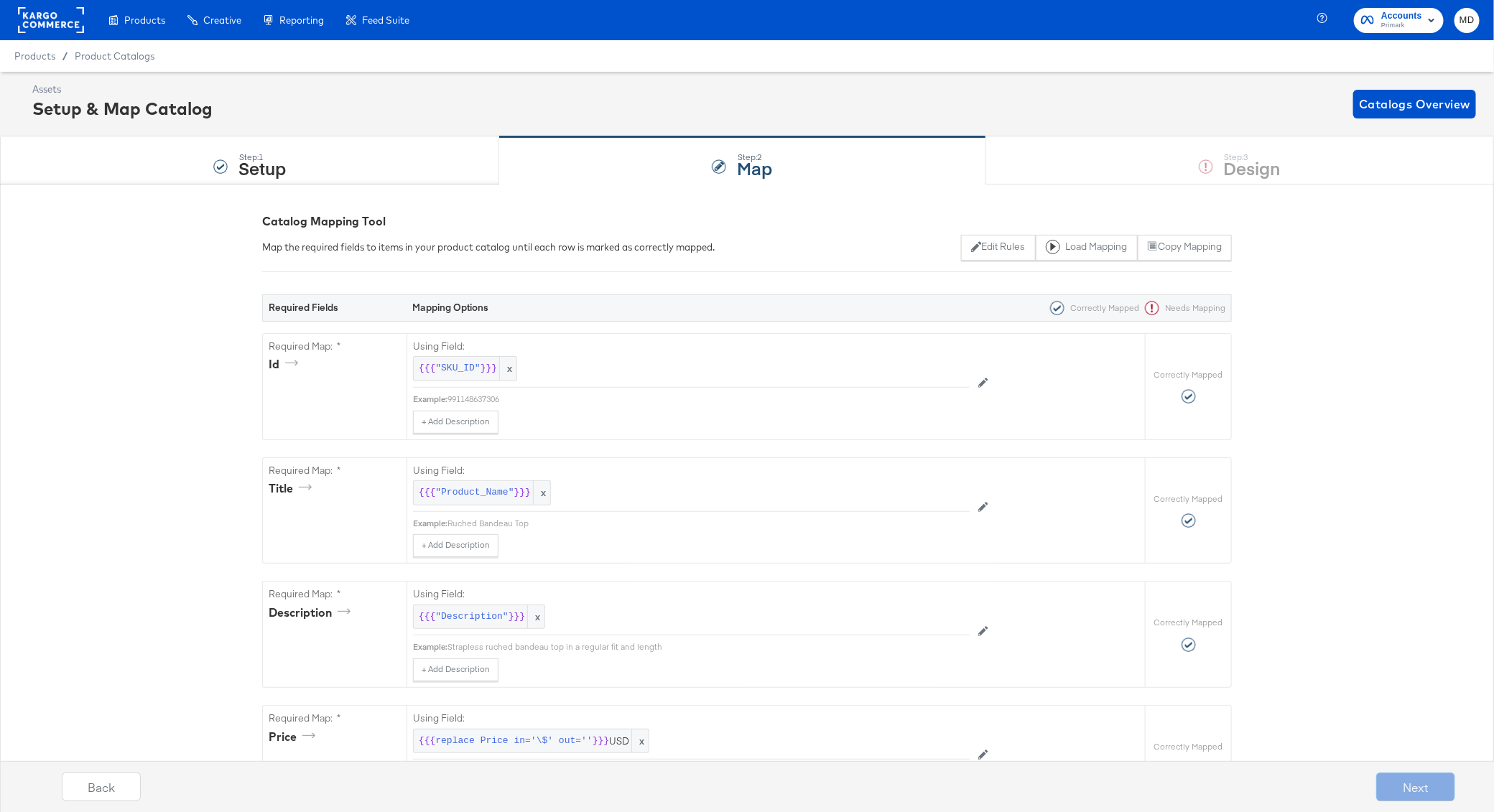 click 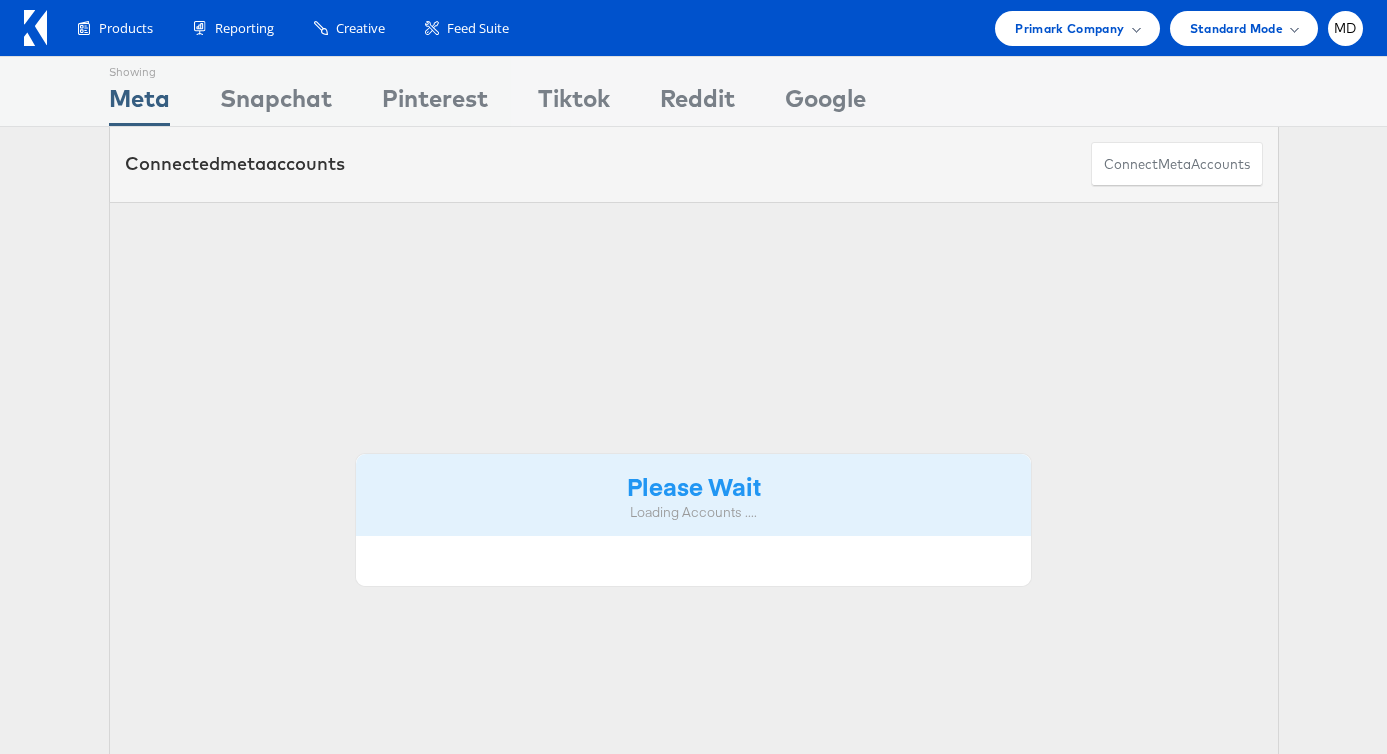 scroll, scrollTop: 0, scrollLeft: 0, axis: both 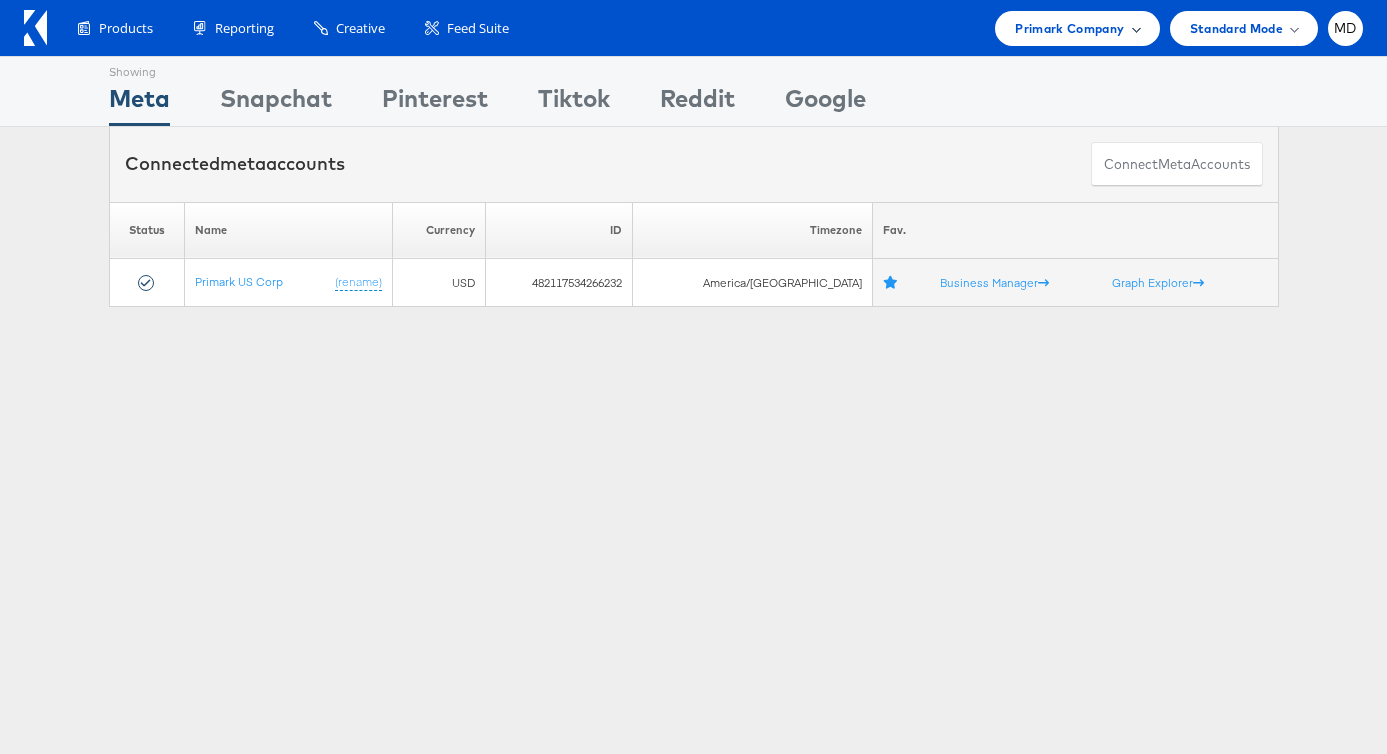 click on "Primark Company" at bounding box center (1069, 28) 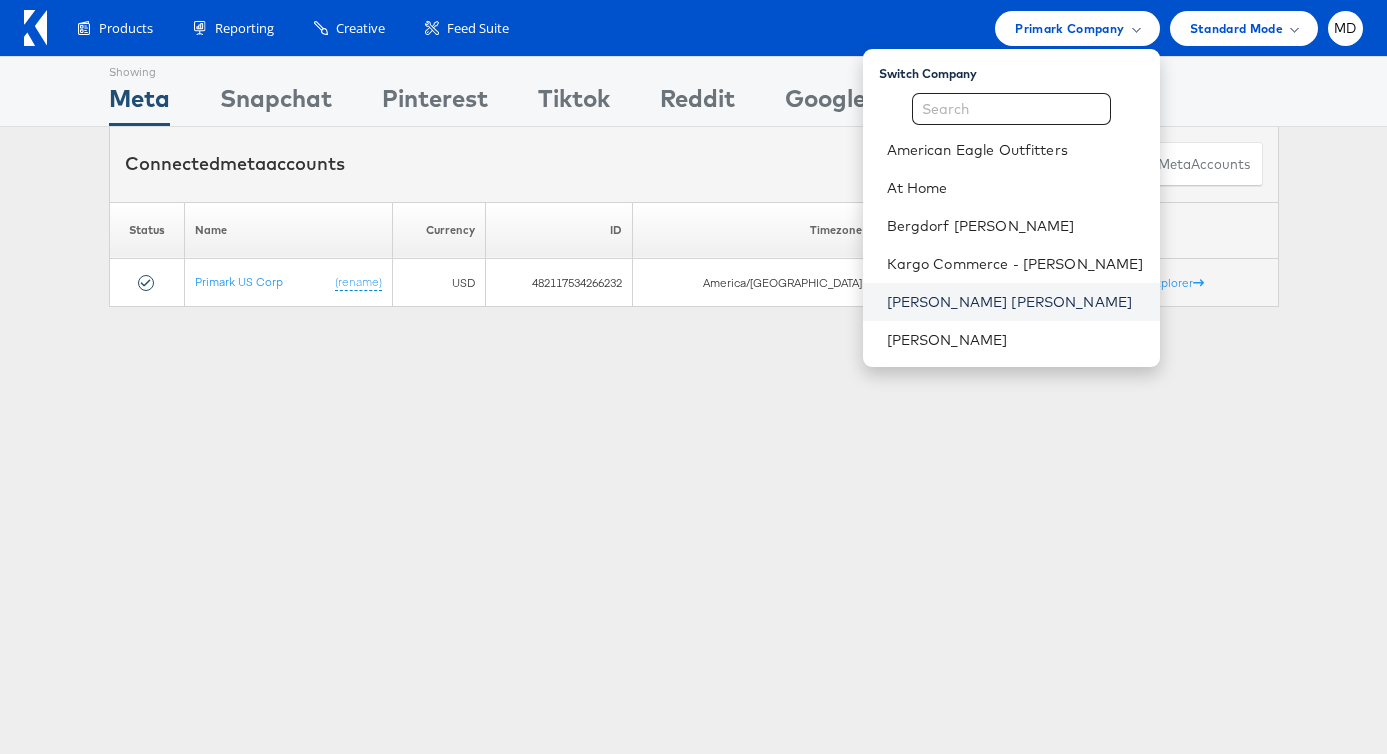 click on "[PERSON_NAME] [PERSON_NAME]" at bounding box center (1015, 302) 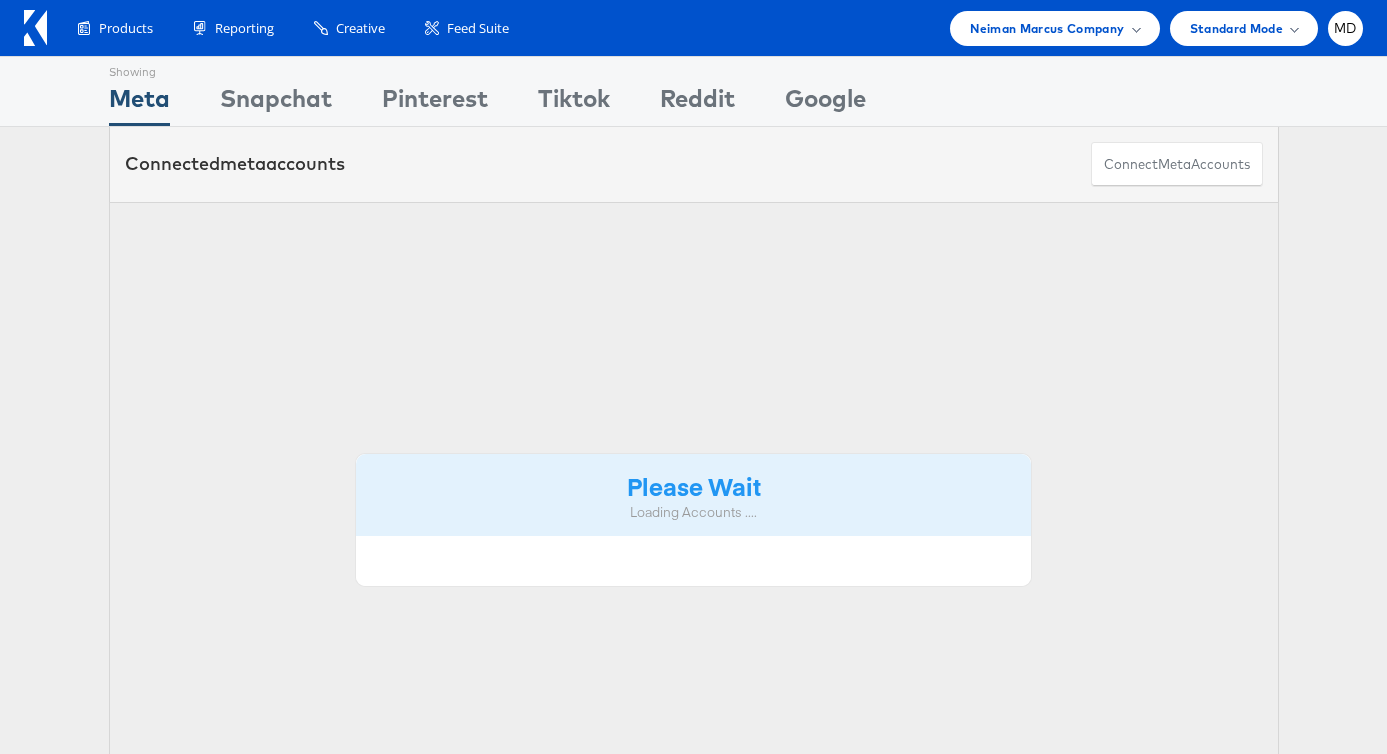 scroll, scrollTop: 0, scrollLeft: 0, axis: both 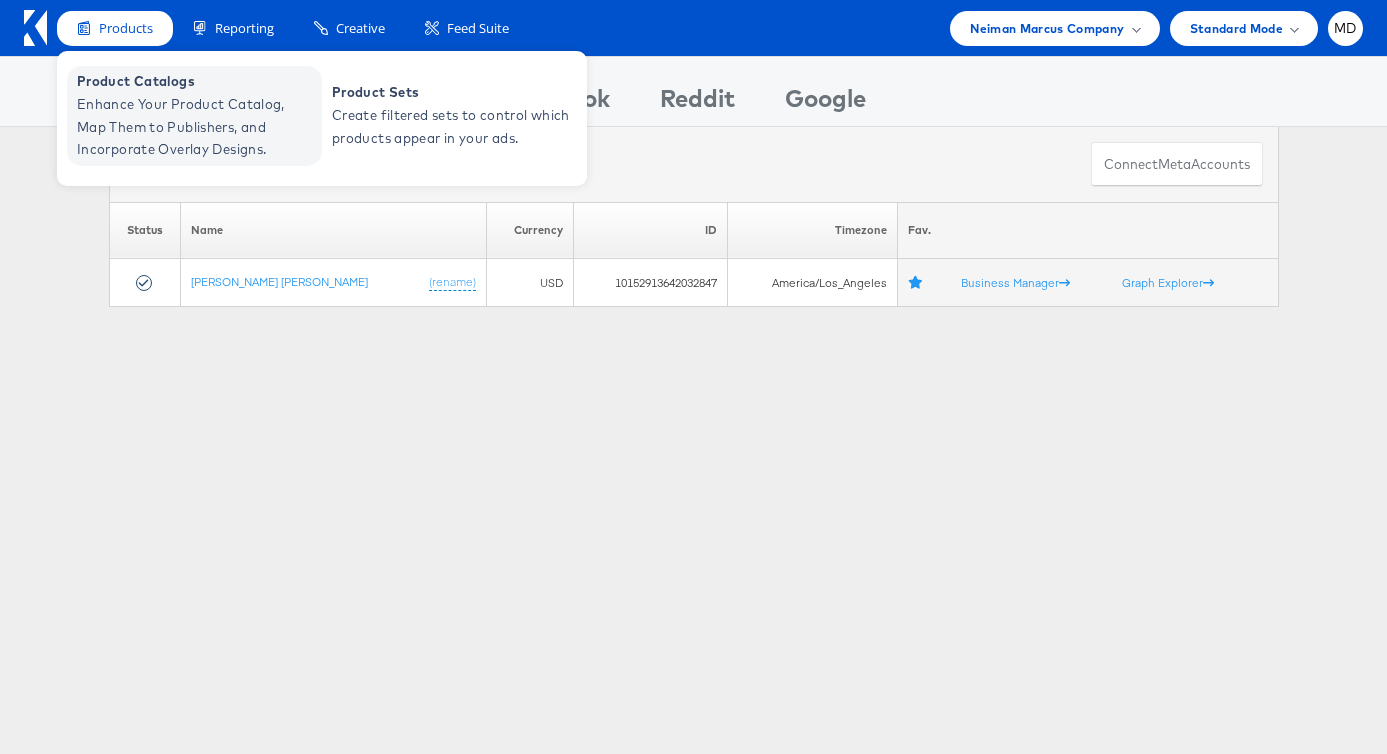 click on "Enhance Your Product Catalog, Map Them to Publishers, and Incorporate Overlay Designs." at bounding box center [197, 127] 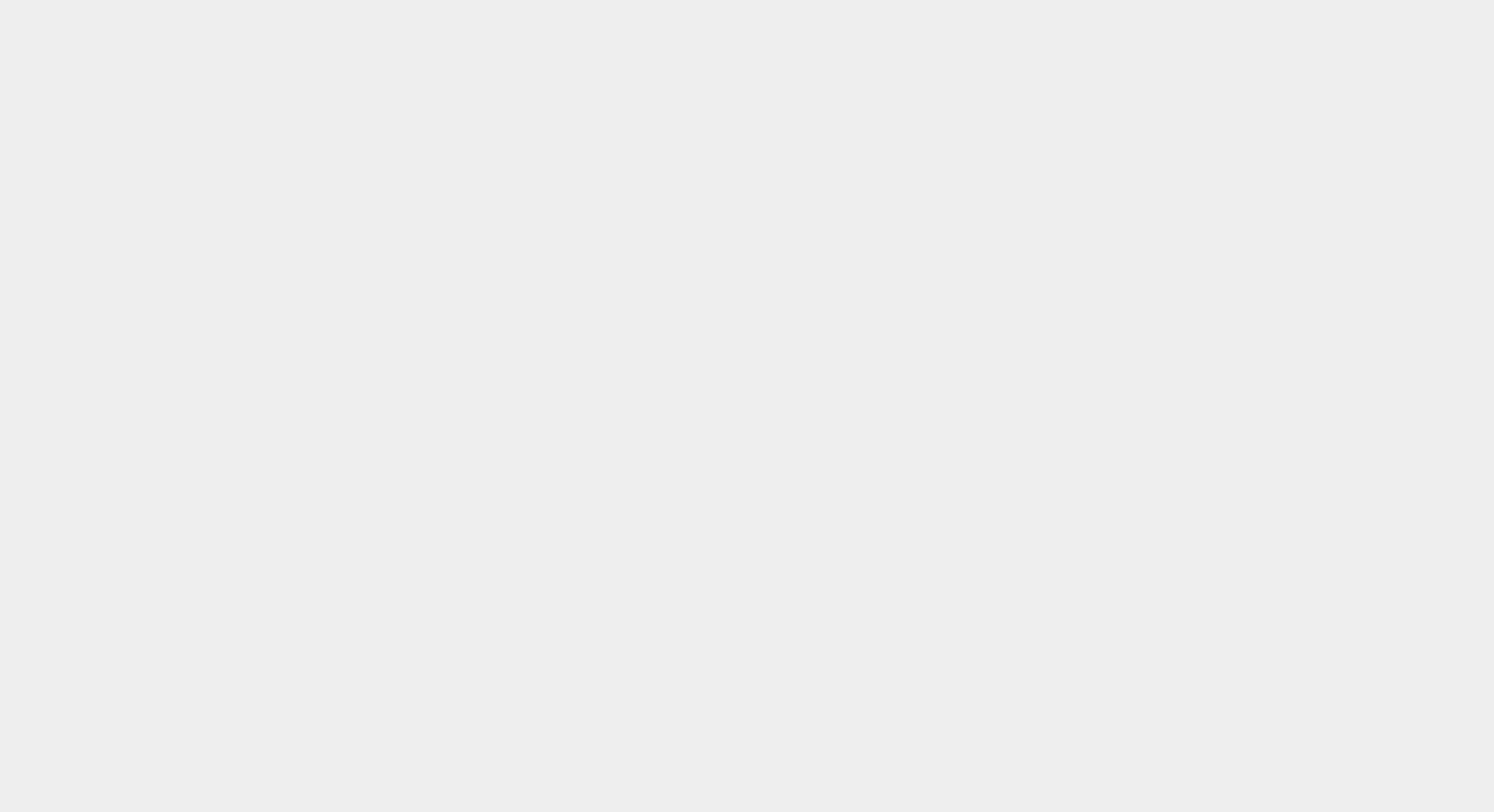 scroll, scrollTop: 0, scrollLeft: 0, axis: both 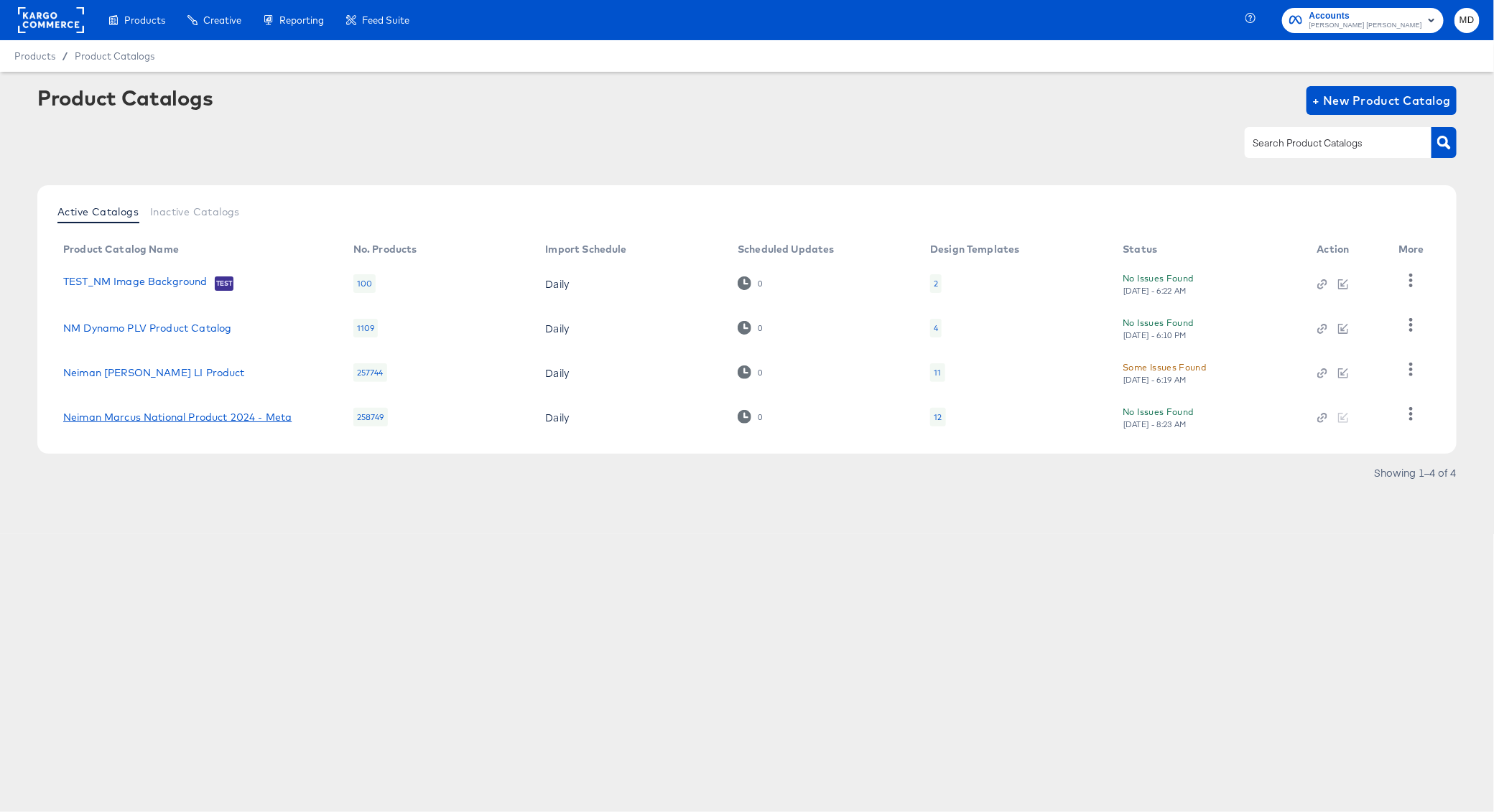 click on "Neiman Marcus National Product 2024 - Meta" at bounding box center (177, 417) 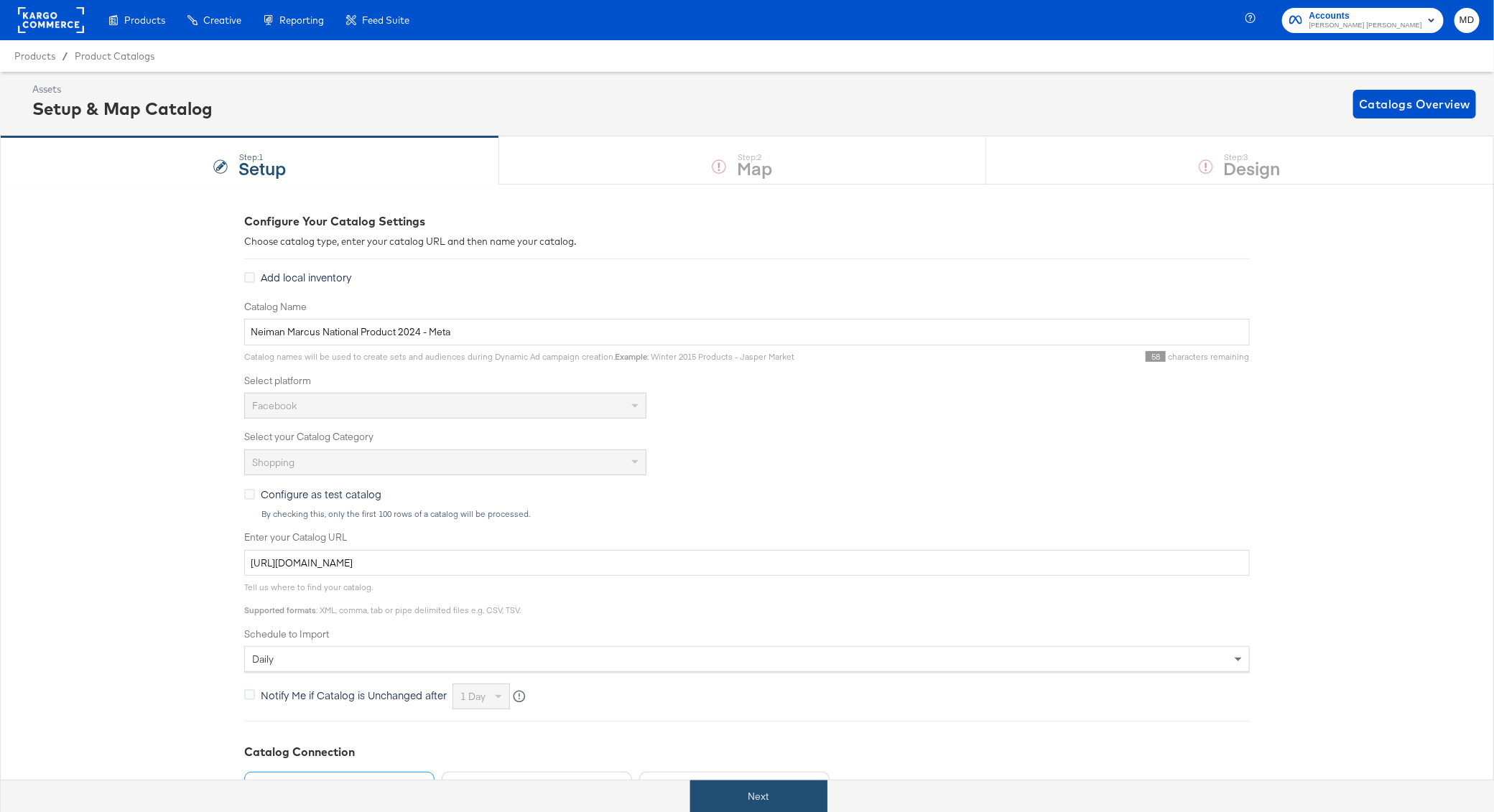 click on "Next" at bounding box center (758, 796) 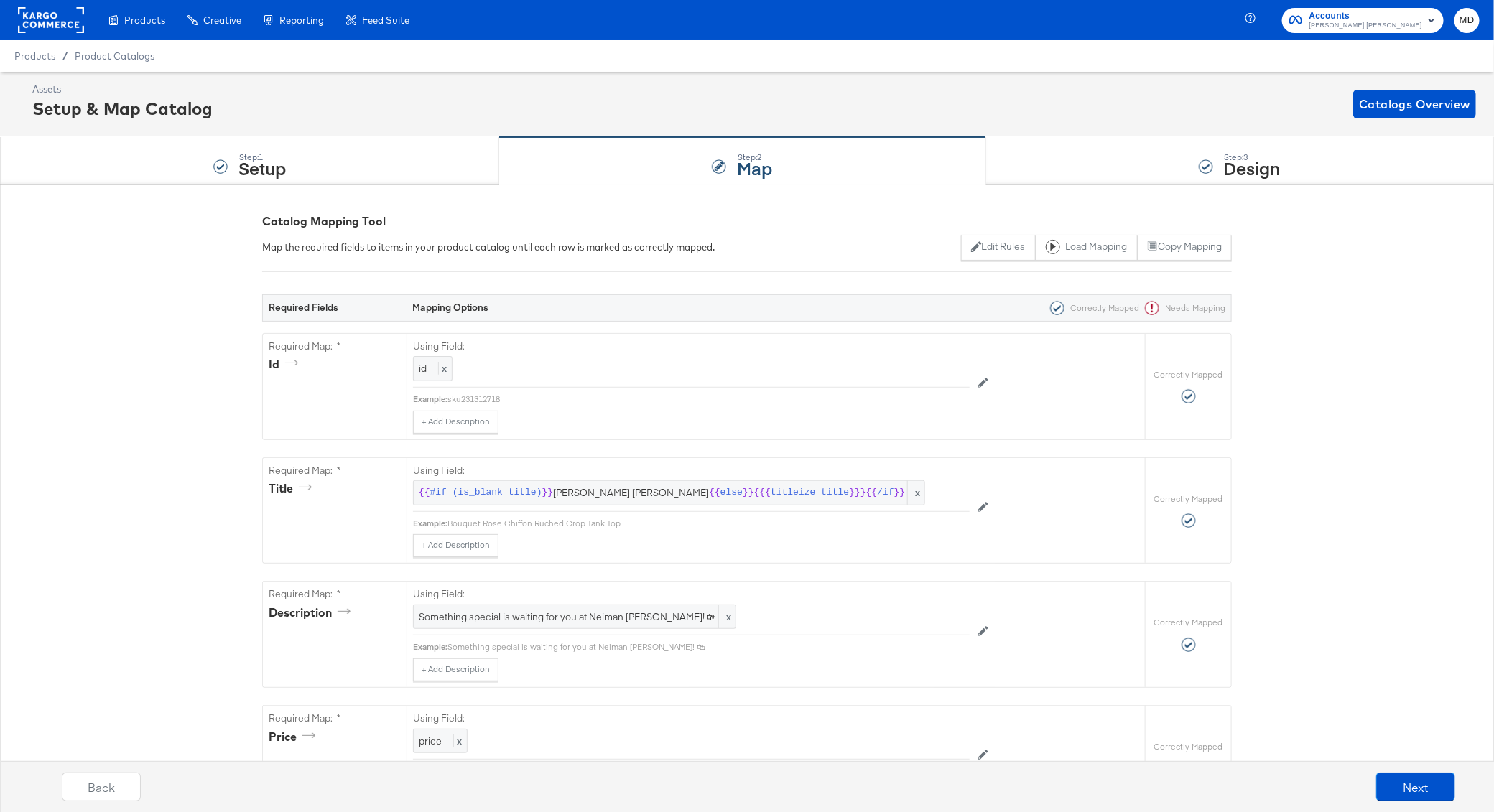 click on "Catalog Mapping Tool Map the required fields to items in your product catalog until each row is marked as correctly mapped.  Edit Rules  Load Mapping  Copy Mapping Required Fields Mapping Options  Correctly Mapped  Needs Mapping Required Map:  * id Using Field: id x Example:  sku231312718 + Add Description Add Note Edit Field Correctly Mapped Required Map:  * title Using Field: {{ #if (is_blank title) }} Neiman Marcus {{ else }} {{{ titleize title }}} {{ /if }} x Example:  Bouquet Rose Chiffon Ruched Crop Tank Top + Add Description Add Note Edit Field Correctly Mapped Required Map:  * description Using Field: Something special is waiting for you at Neiman Marcus! 🛍 x Example:  Something special is waiting for you at Neiman Marcus! 🛍 + Add Description Add Note Edit Field Correctly Mapped Required Map:  * price Using Field: price x Example:  1895.0 USD + Add Description Add Note Edit Field Correctly Mapped Required Map:  * link Using Field: link x Example:  + Add Description Add Note x x x {{" at bounding box center (747, 3444) 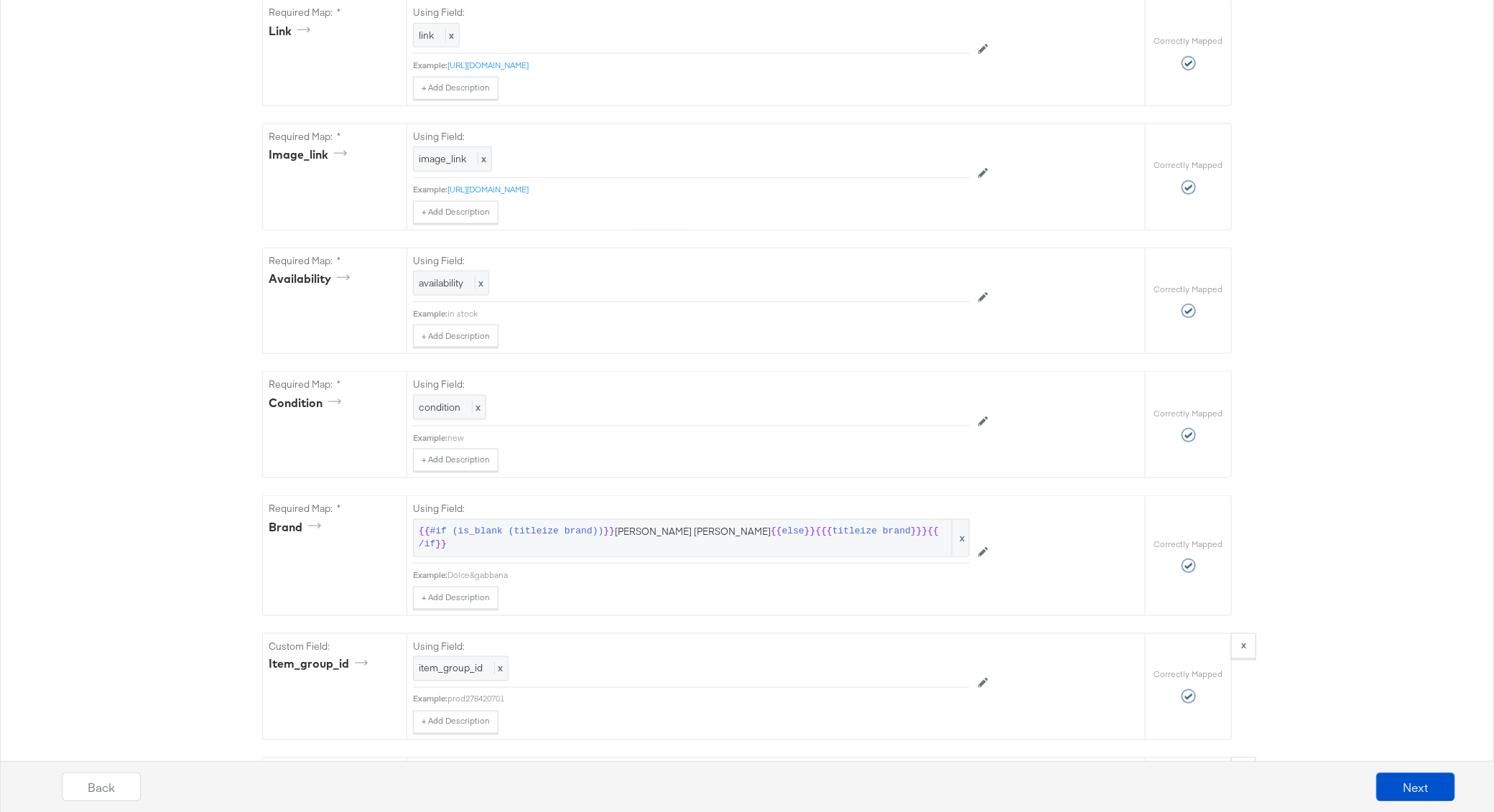 scroll, scrollTop: 0, scrollLeft: 0, axis: both 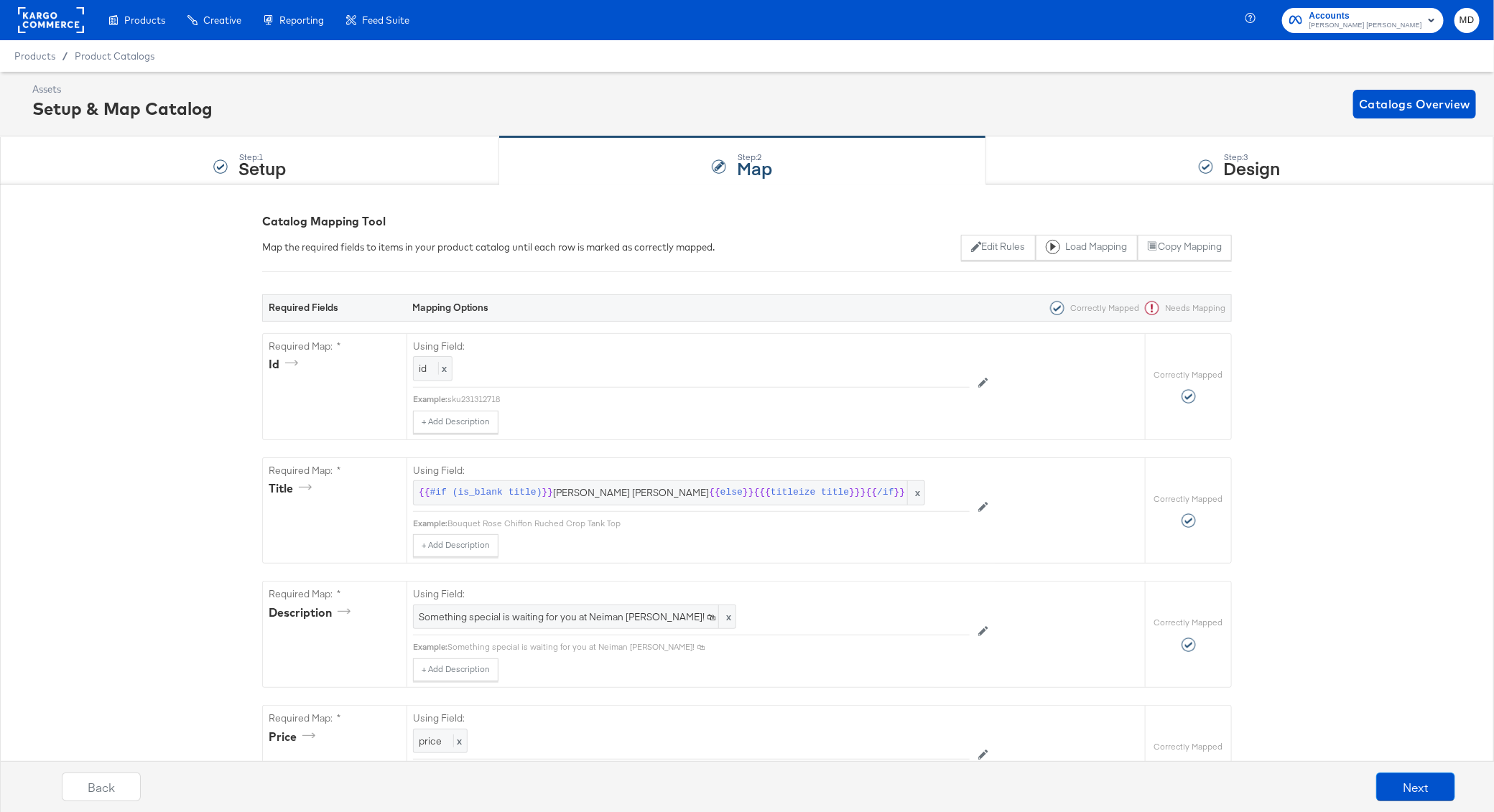 click on "Accounts Neiman Marcus MD" at bounding box center [1372, 20] 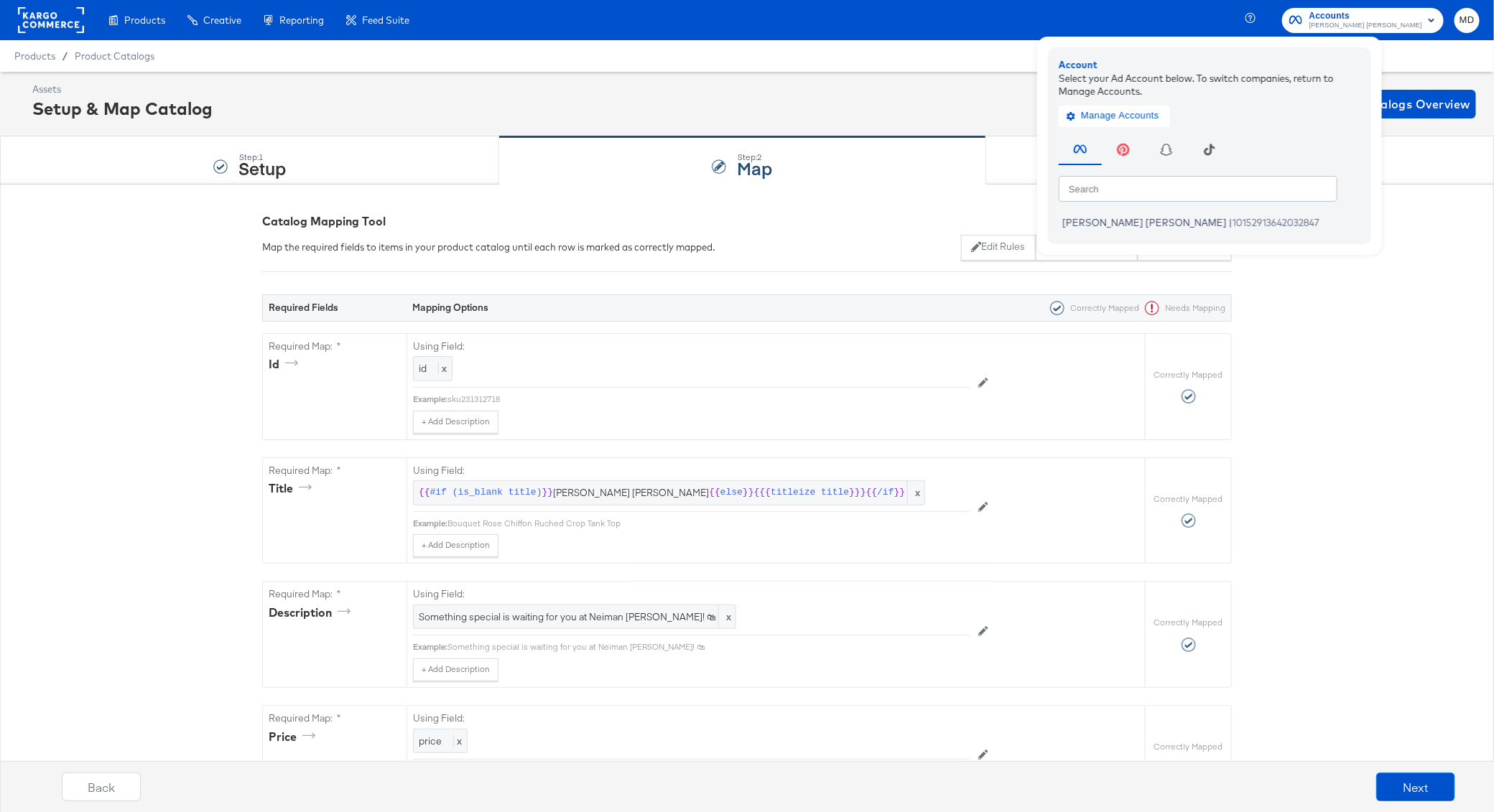 click 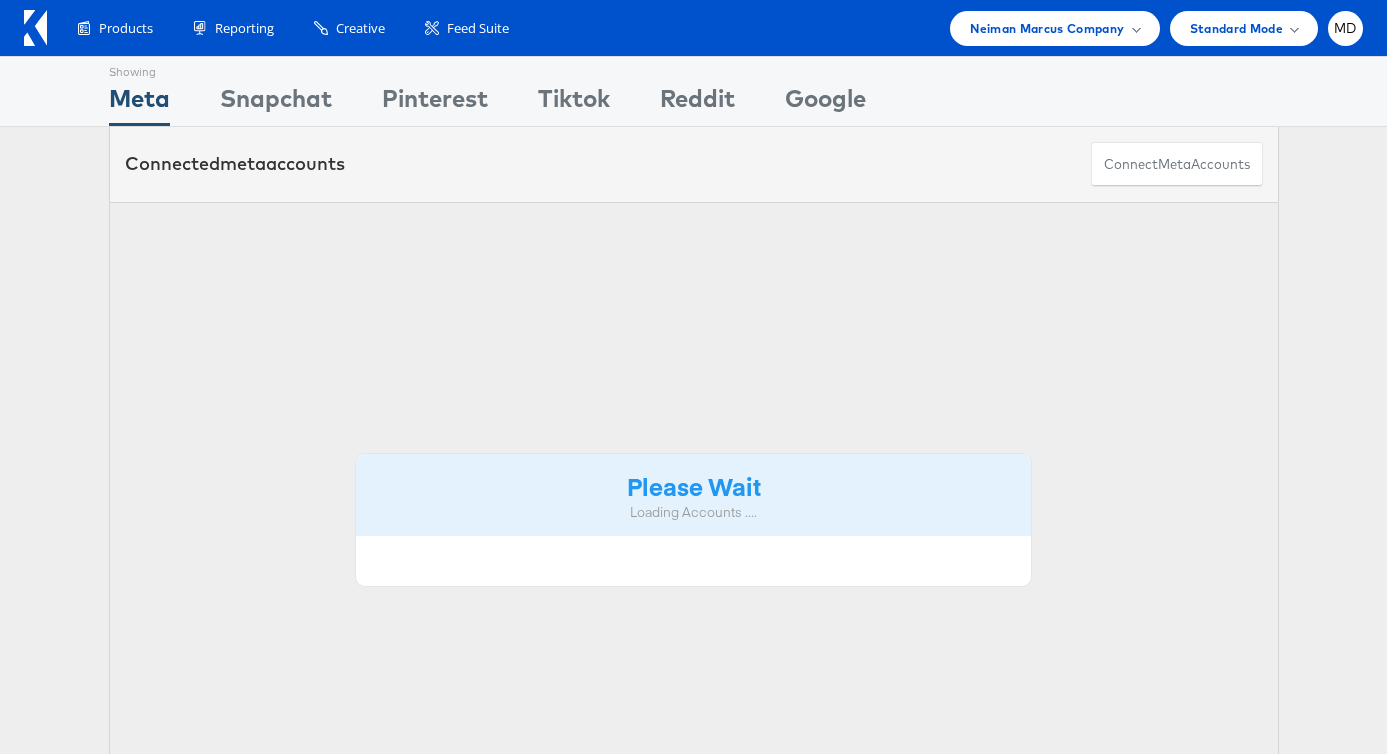 scroll, scrollTop: 0, scrollLeft: 0, axis: both 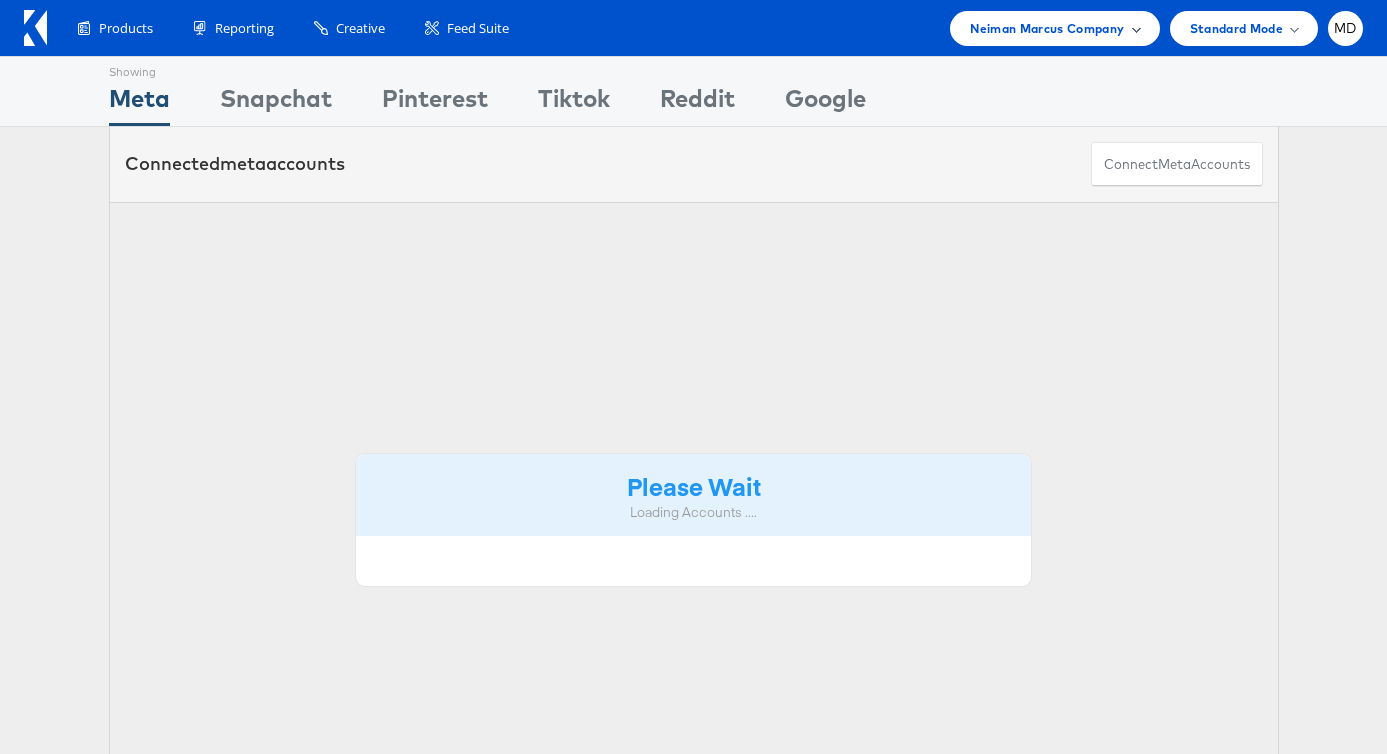 click on "Neiman Marcus Company" at bounding box center [1047, 28] 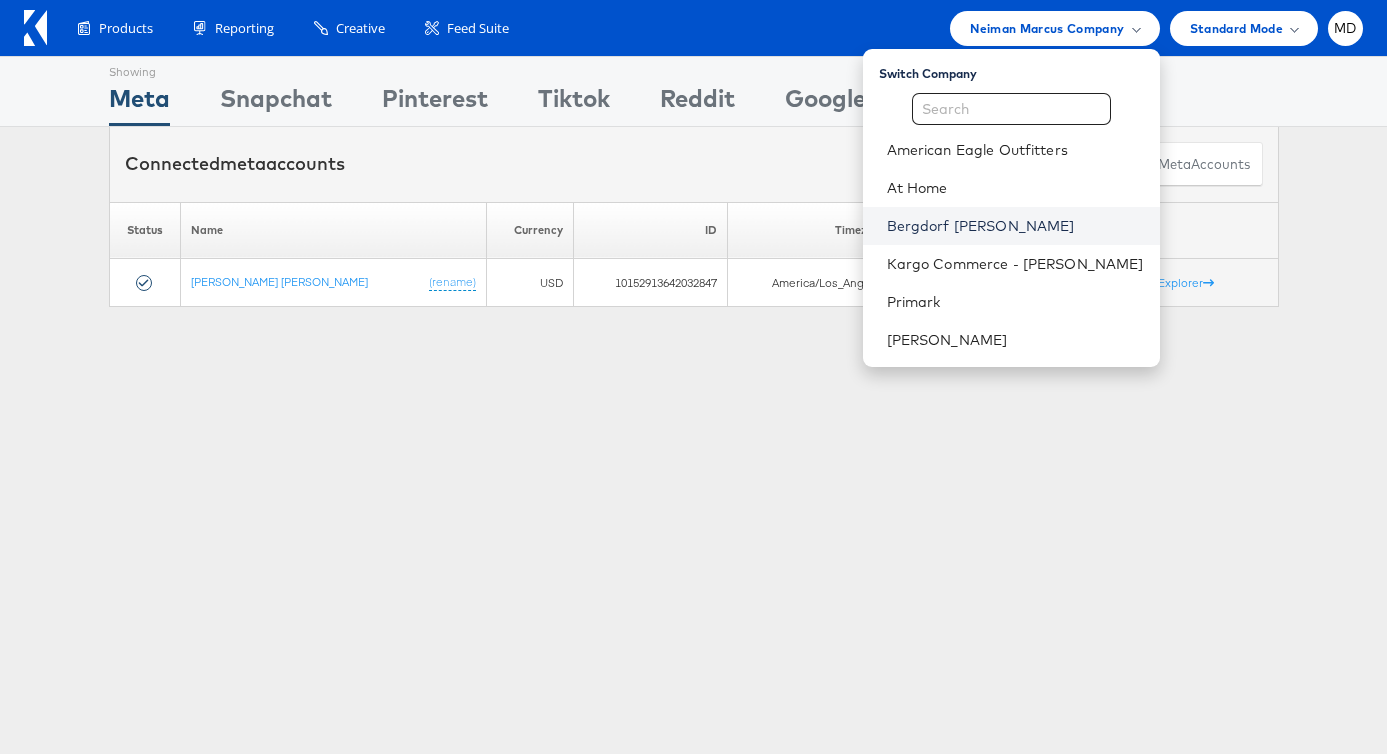 click on "Bergdorf [PERSON_NAME]" at bounding box center [1015, 226] 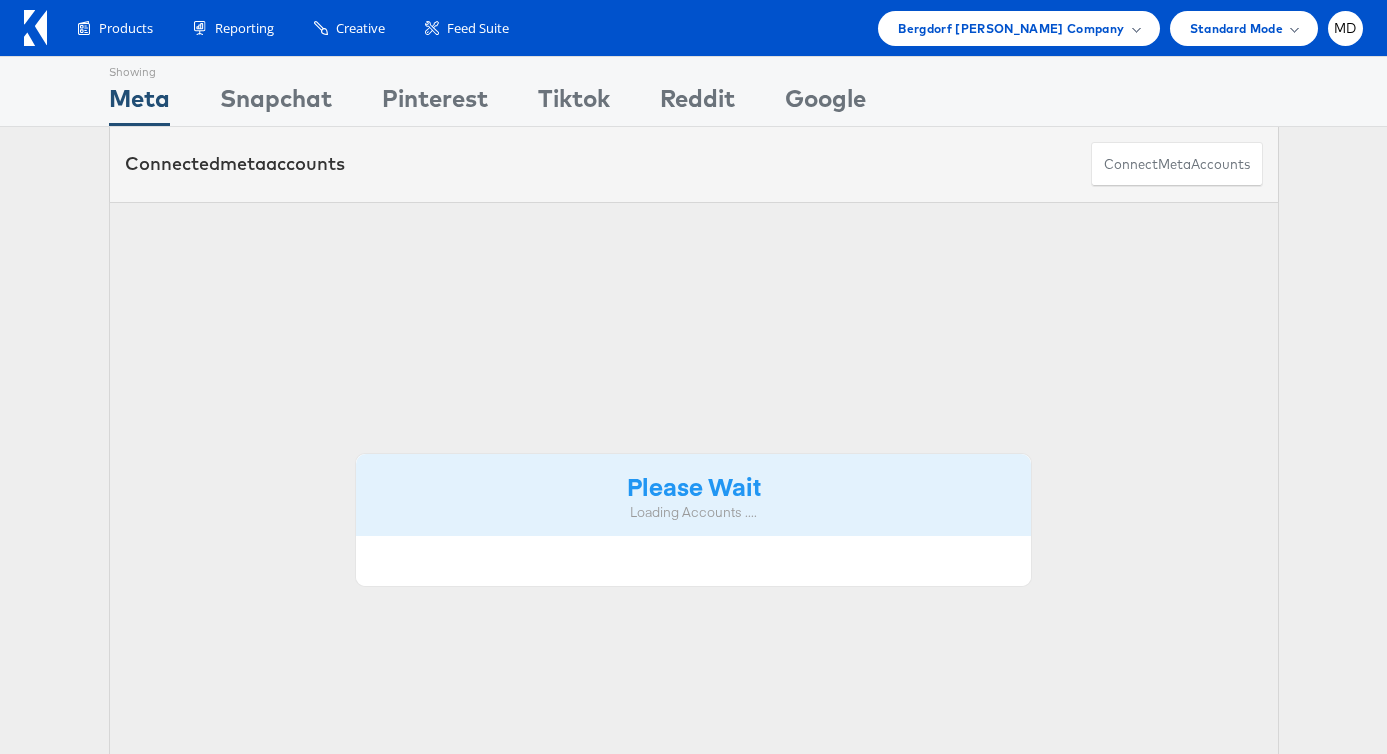 scroll, scrollTop: 0, scrollLeft: 0, axis: both 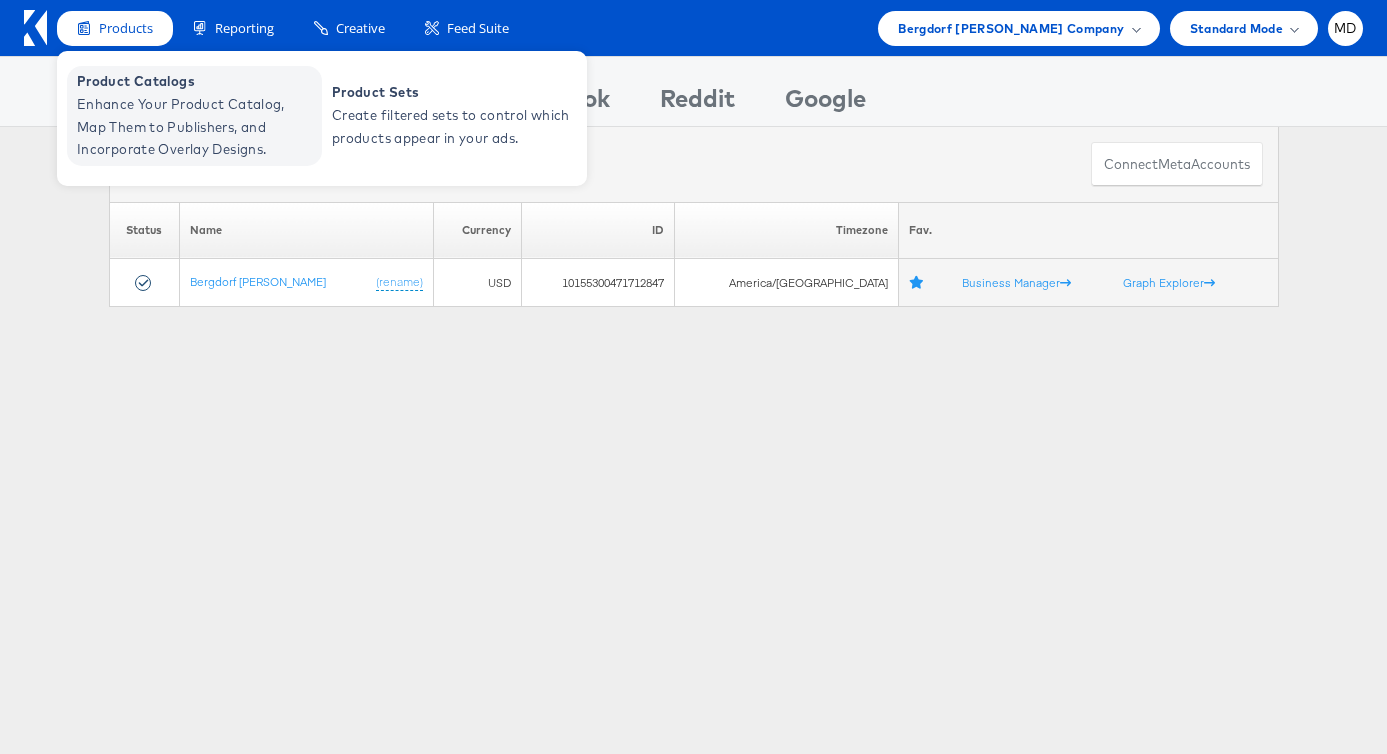 click on "Enhance Your Product Catalog, Map Them to Publishers, and Incorporate Overlay Designs." at bounding box center (197, 127) 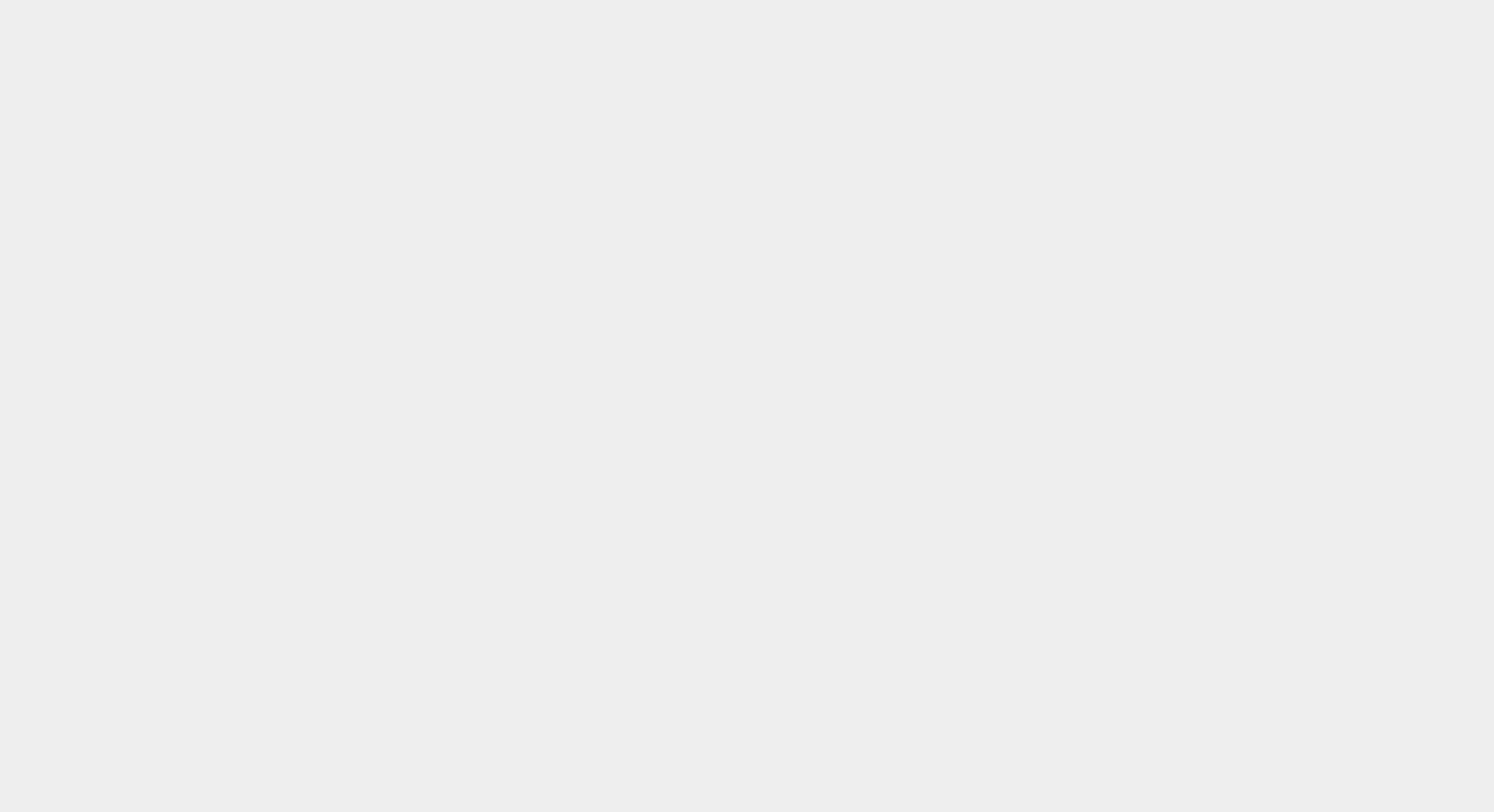 scroll, scrollTop: 0, scrollLeft: 0, axis: both 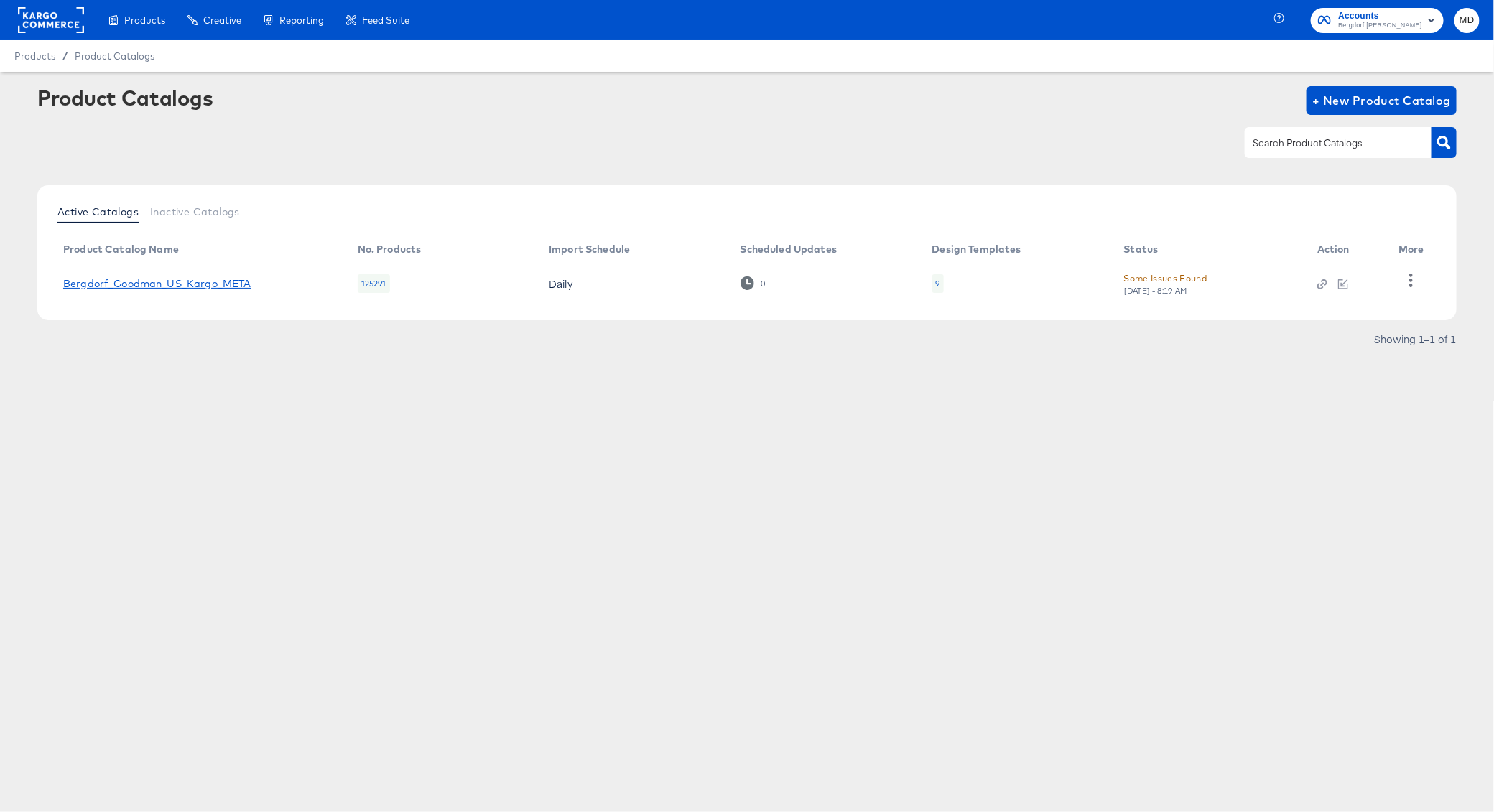 click on "Bergdorf_Goodman_US_Kargo_META" at bounding box center [157, 284] 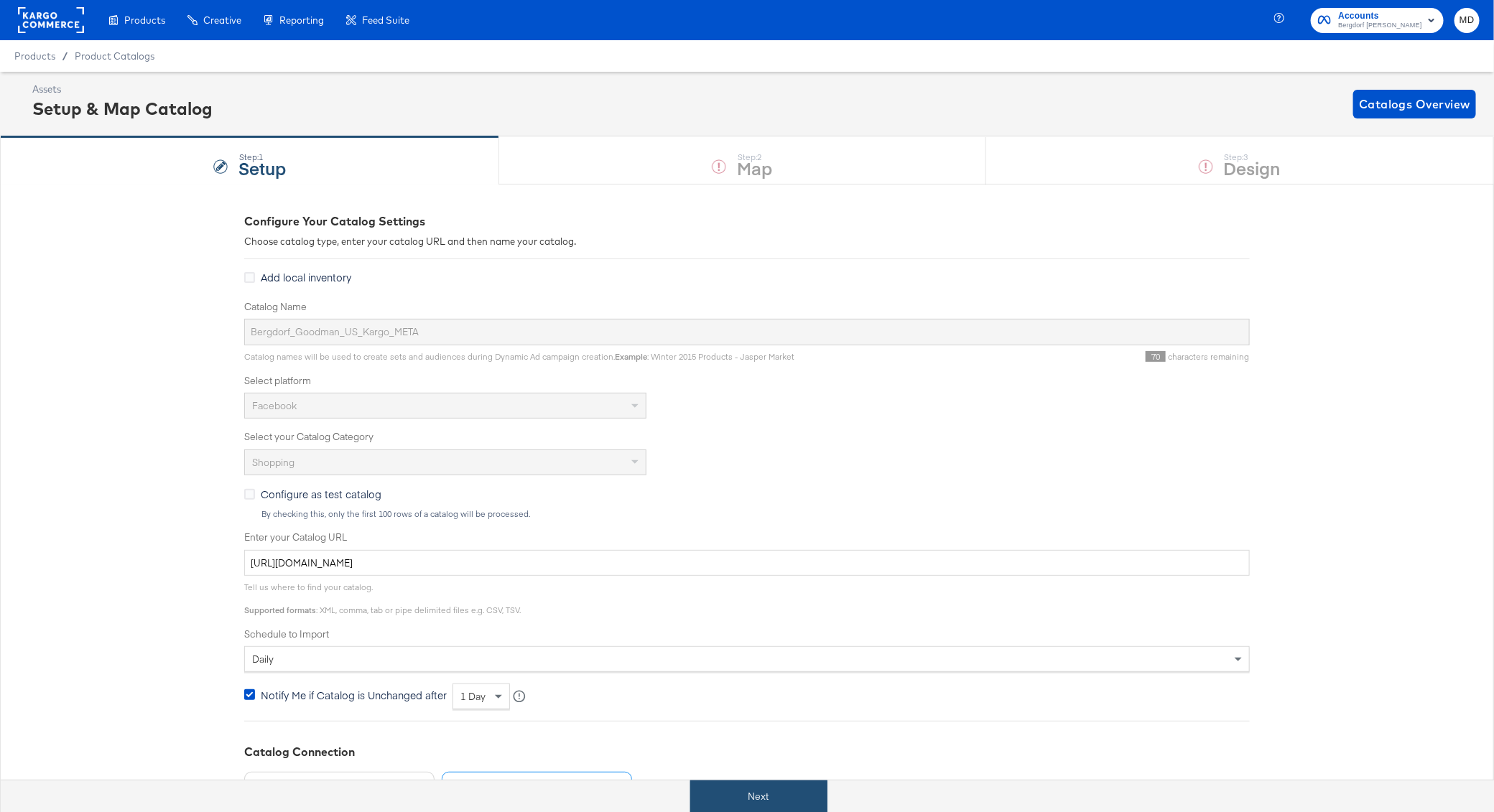 click on "Next" at bounding box center [758, 796] 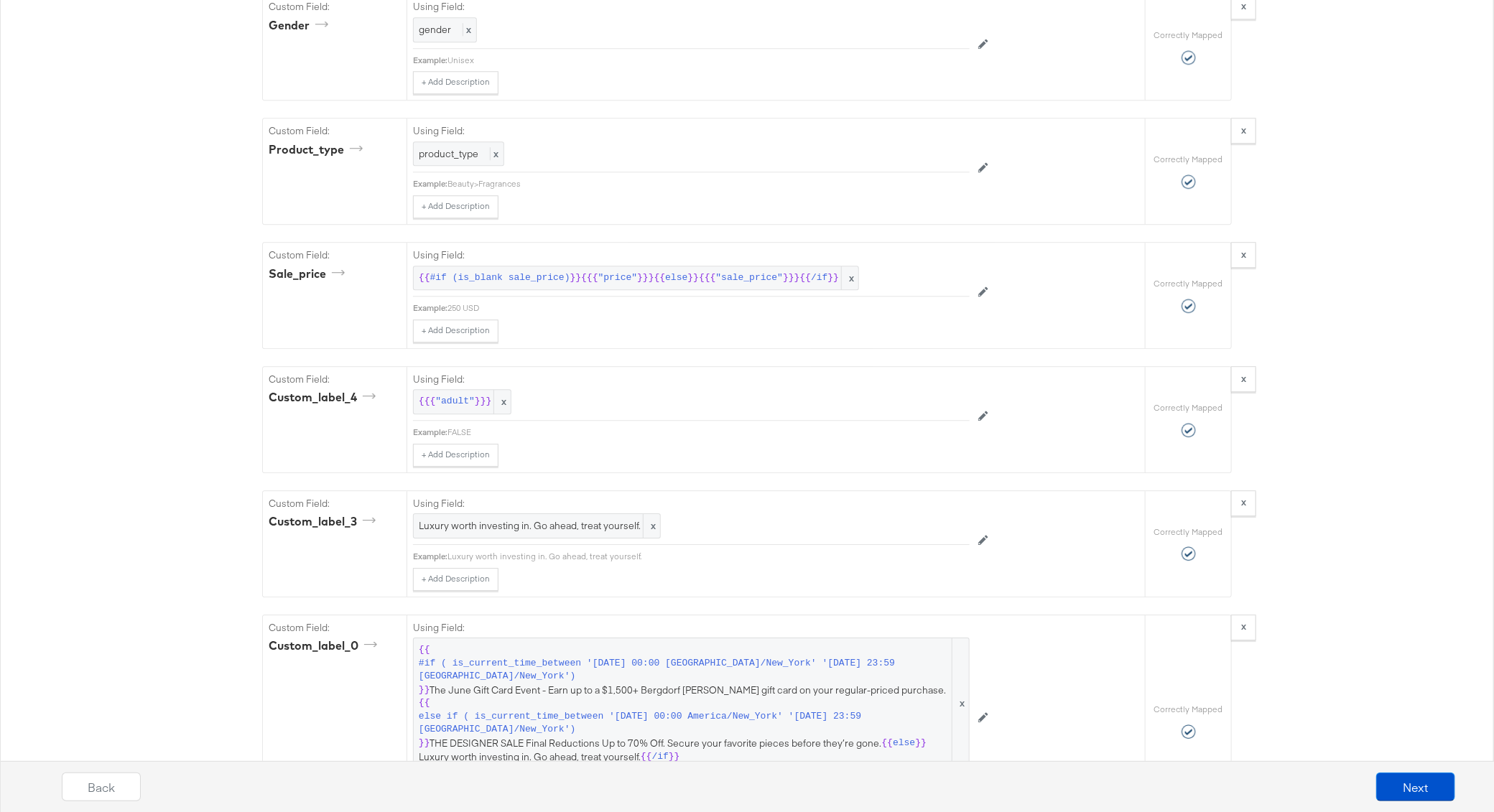 scroll, scrollTop: 2170, scrollLeft: 0, axis: vertical 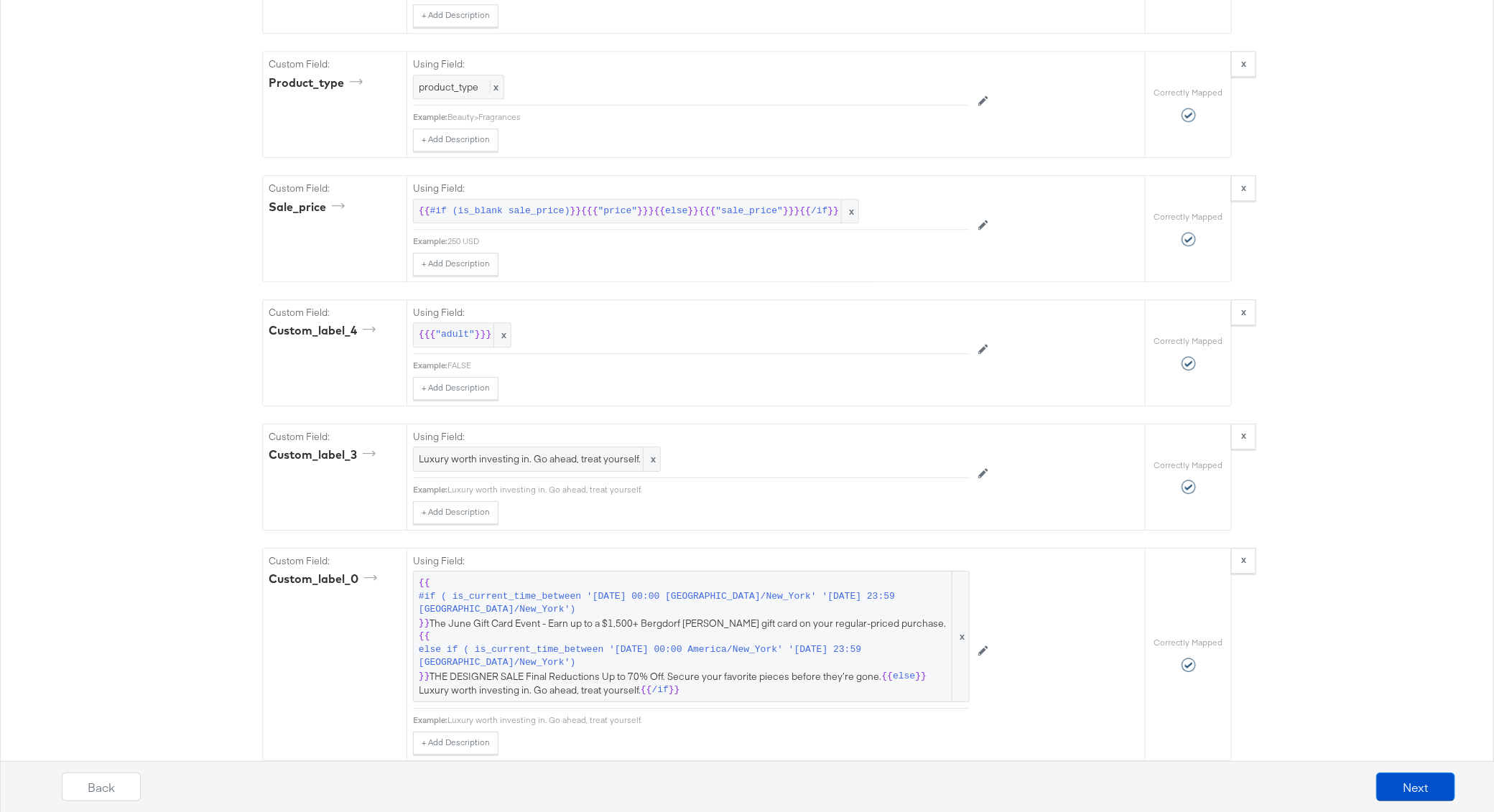 click on "Catalog Mapping Tool Map the required fields to items in your product catalog until each row is marked as correctly mapped.  Edit Rules  Load Mapping  Copy Mapping Required Fields Mapping Options  Correctly Mapped  Needs Mapping Required Map:  * id Using Field: id x Example:  sku123360322 + Add Description Add Note Edit Field Correctly Mapped Required Map:  * title Using Field: {{{ titleize title }}} x Example:  1.7 Oz. Royal Earth Eau De Parfum + Add Description Add Note Edit Field Correctly Mapped Required Map:  * description Using Field: {{ #if (is_equal description 'EMPORIO SIRENUSE BELLA COPTIC DANCER DRESS CO') }} Emporio Sirenuse Bella Coptic Dancer Dress CO {{ else if (is_blank description) }} Bergdorf Goodman {{ else }} {{{ description }}} {{ /if }} x Example:  + Add Description Add Note Edit Field Correctly Mapped Required Map:  * price Using Field: price x Example:  250 USD + Add Description Add Note Edit Field Correctly Mapped Required Map:  * link Using Field: link x Example:  {{{ x" at bounding box center (747, 694) 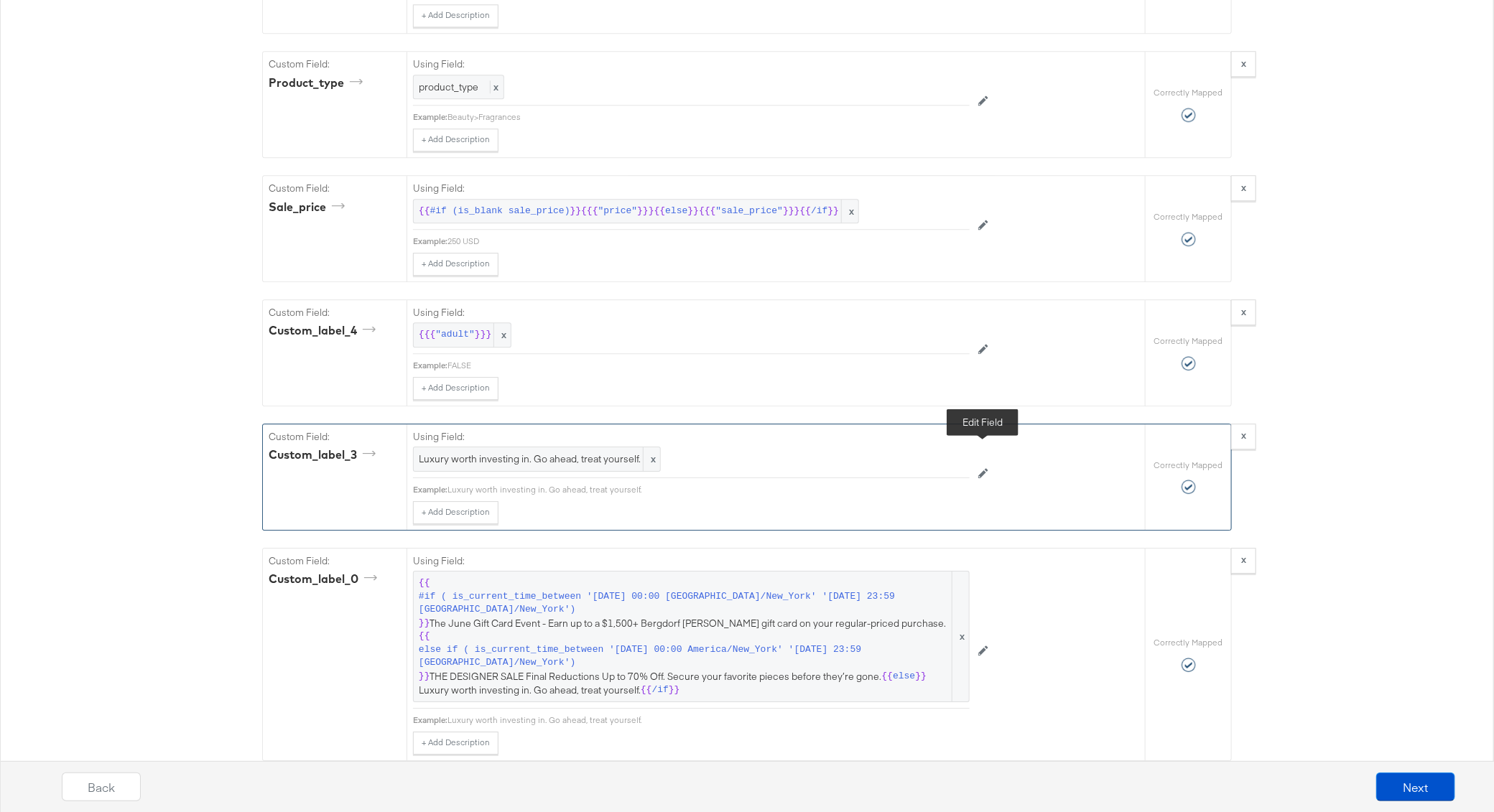 click 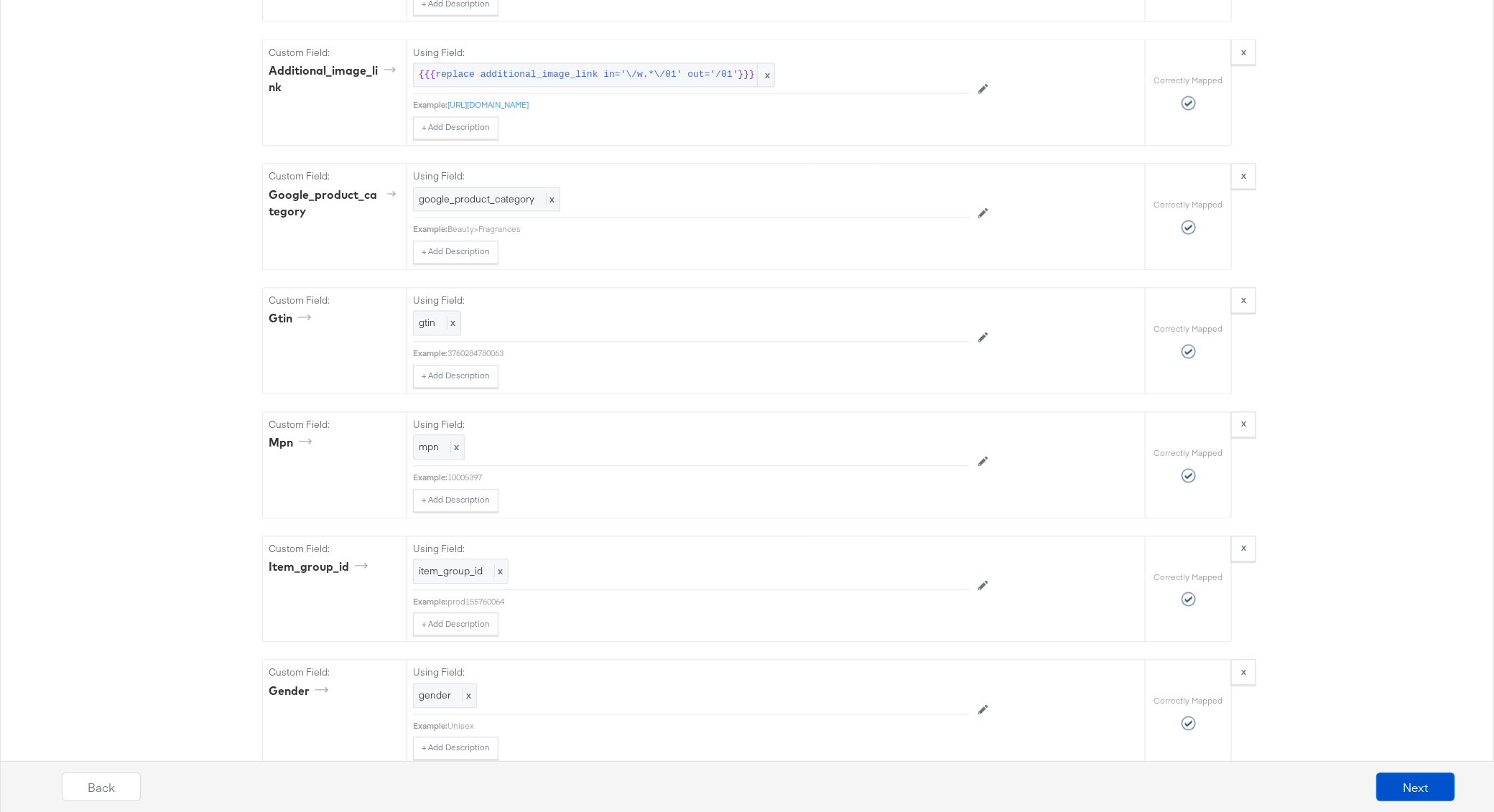scroll, scrollTop: 2066, scrollLeft: 0, axis: vertical 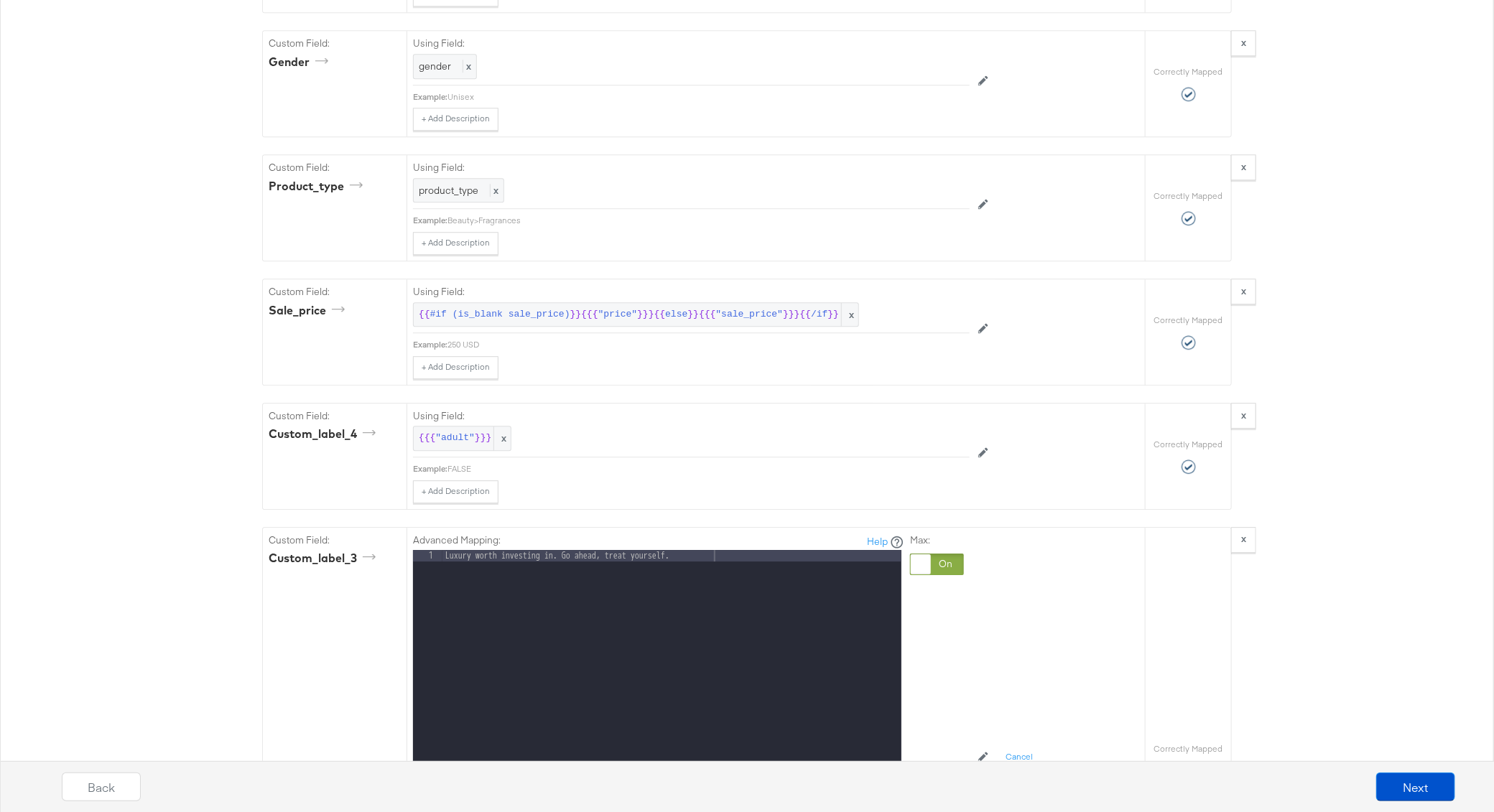 click on "Catalog Mapping Tool Map the required fields to items in your product catalog until each row is marked as correctly mapped.  Edit Rules  Load Mapping  Copy Mapping Required Fields Mapping Options  Correctly Mapped  Needs Mapping Required Map:  * id Using Field: id x Example:  sku123360322 + Add Description Add Note Edit Field Correctly Mapped Required Map:  * title Using Field: {{{ titleize title }}} x Example:  1.7 Oz. Royal Earth Eau De Parfum + Add Description Add Note Edit Field Correctly Mapped Required Map:  * description Using Field: {{ #if (is_equal description 'EMPORIO SIRENUSE BELLA COPTIC DANCER DRESS CO') }} Emporio Sirenuse Bella Coptic Dancer Dress CO {{ else if (is_blank description) }} Bergdorf Goodman {{ else }} {{{ description }}} {{ /if }} x Example:  + Add Description Add Note Edit Field Correctly Mapped Required Map:  * price Using Field: price x Example:  250 USD + Add Description Add Note Edit Field Correctly Mapped Required Map:  * link Using Field: link x Example:  {{{ x" at bounding box center [747, 977] 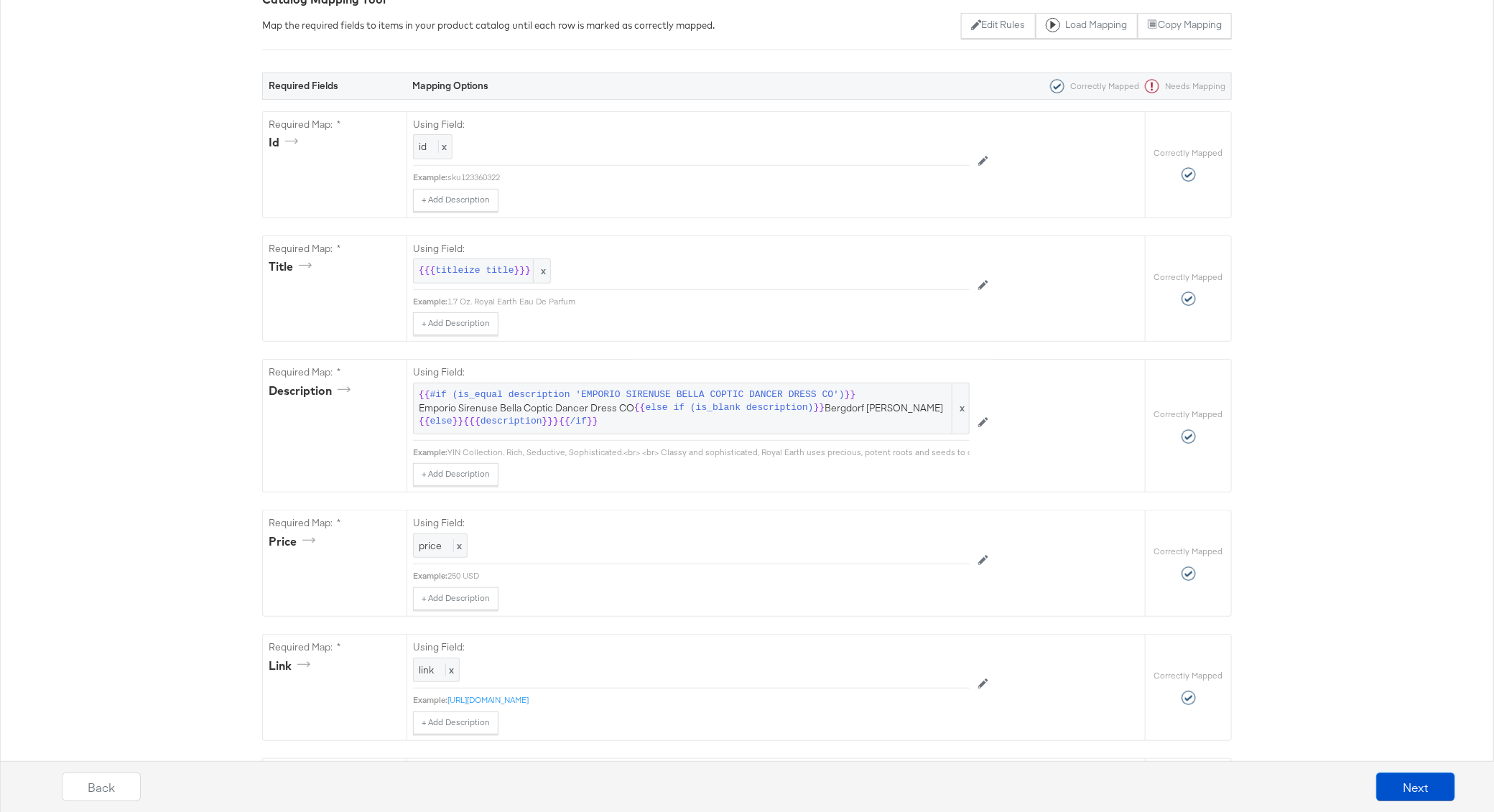 scroll, scrollTop: 0, scrollLeft: 0, axis: both 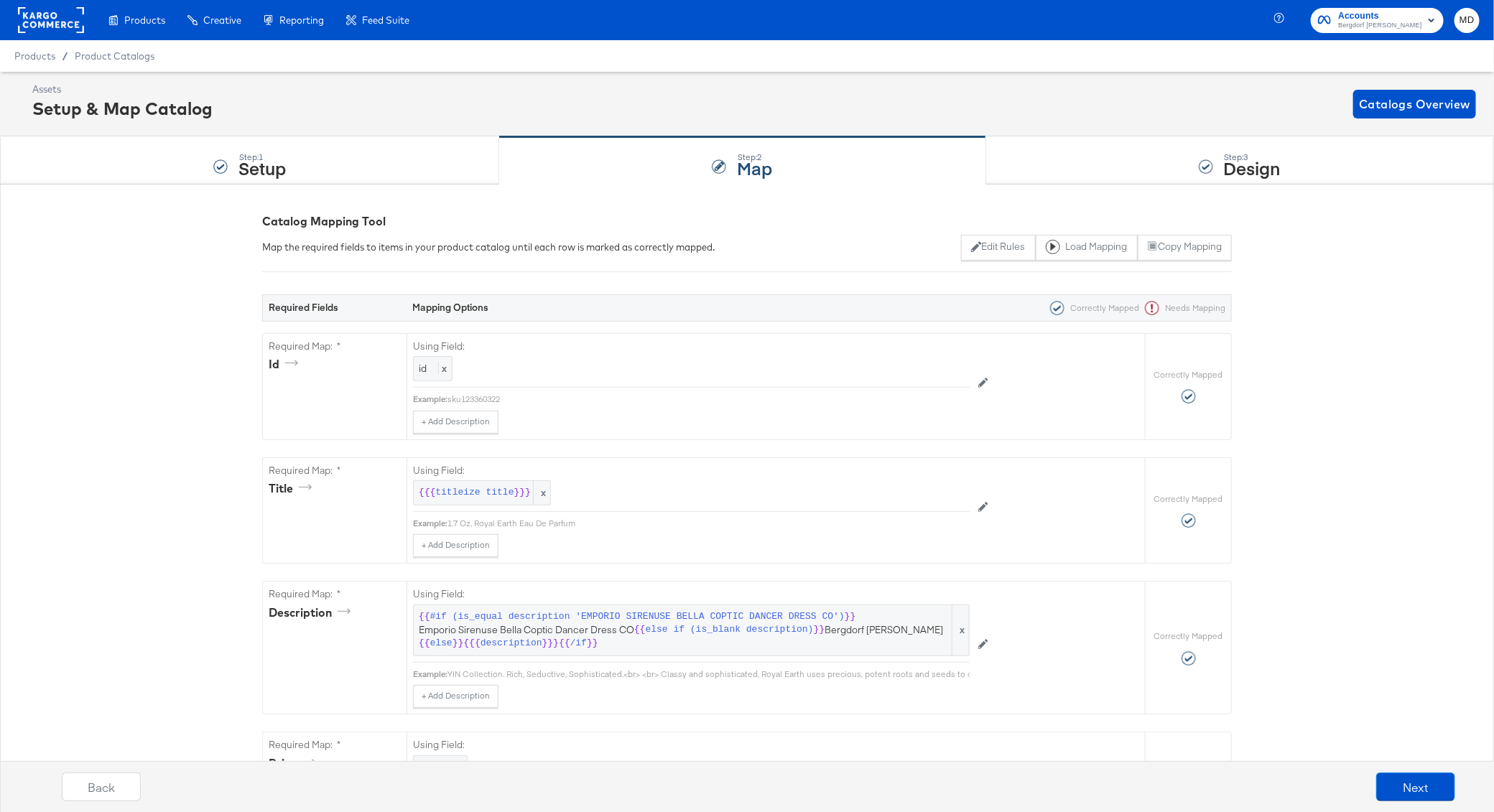click 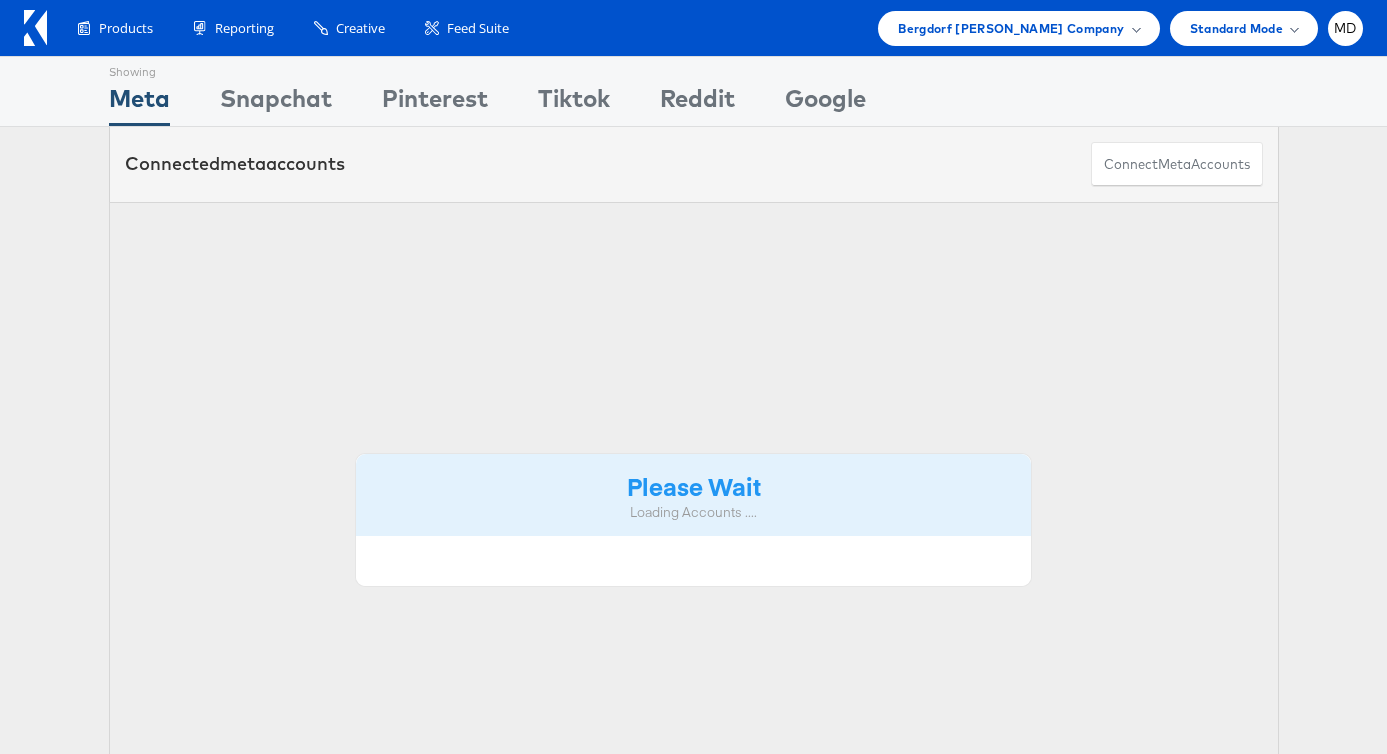 scroll, scrollTop: 0, scrollLeft: 0, axis: both 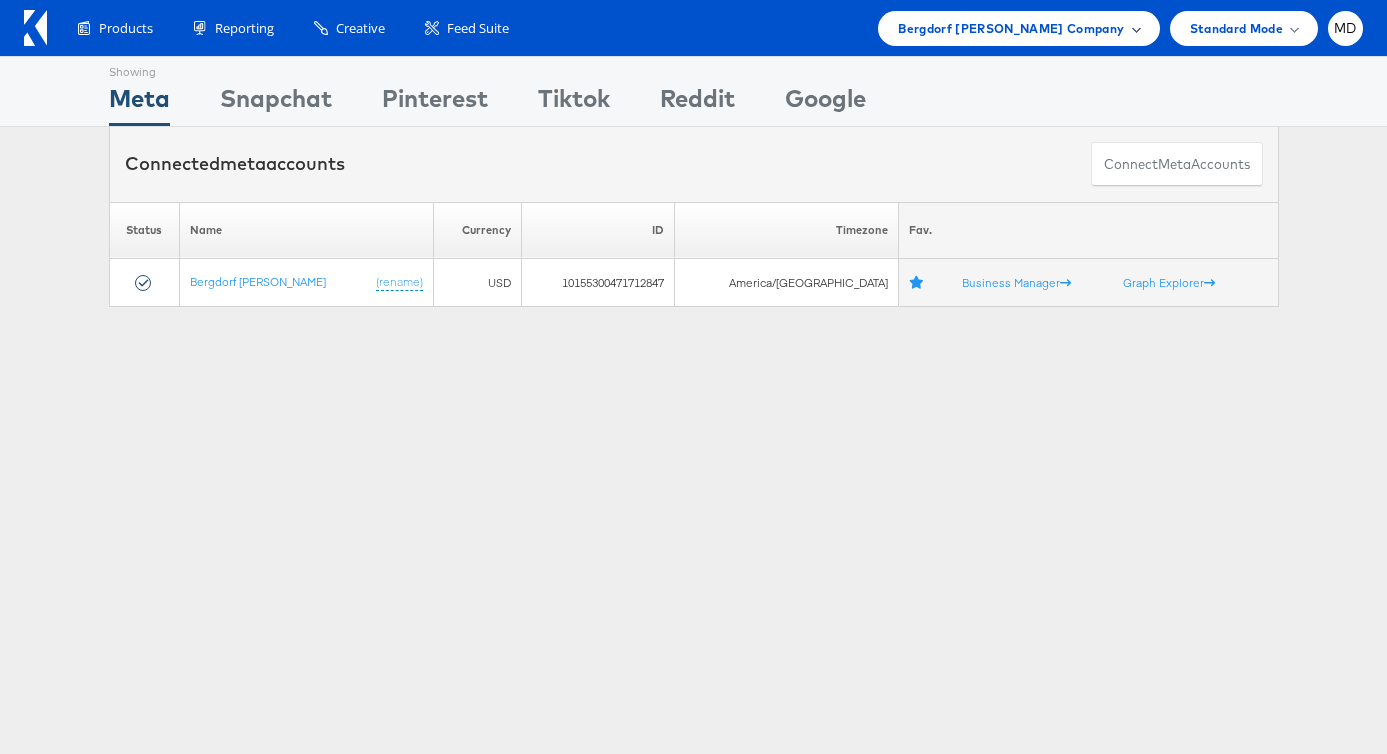 click on "Bergdorf [PERSON_NAME] Company" at bounding box center (1011, 28) 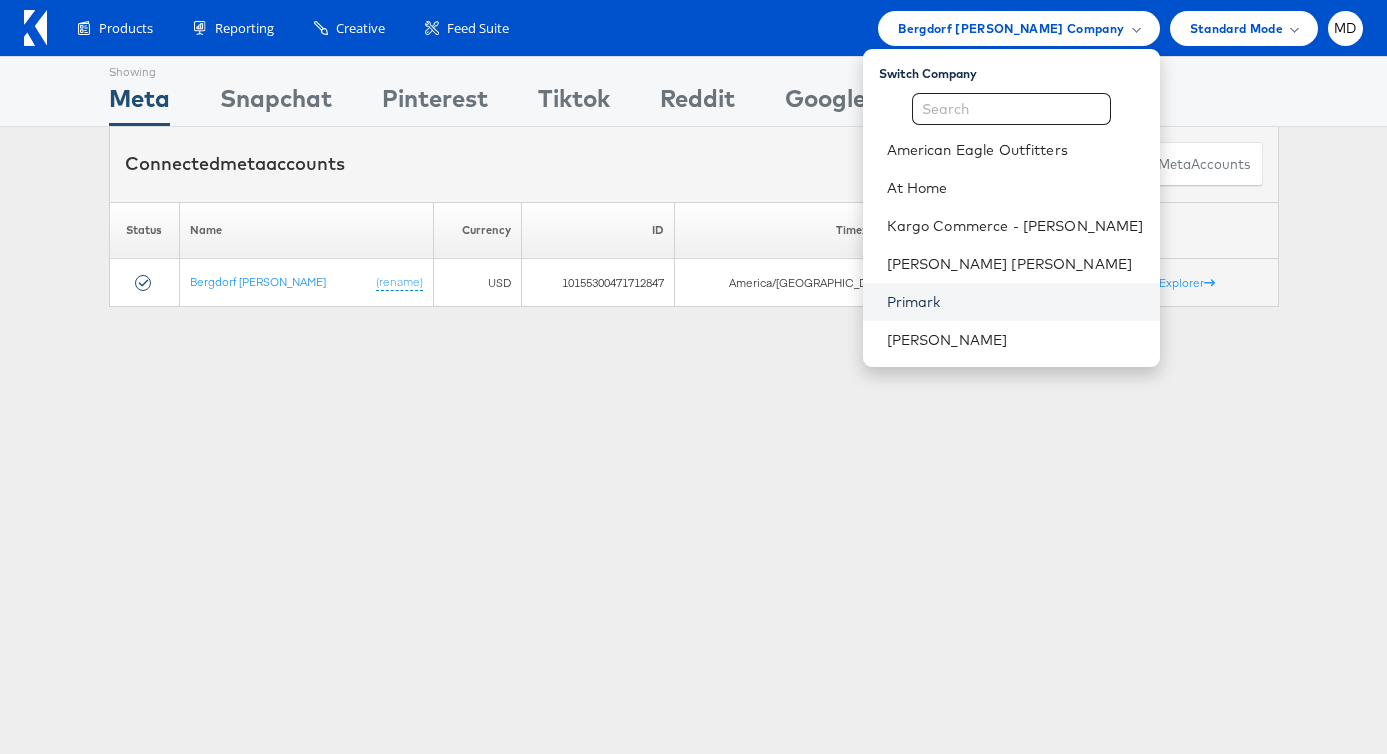 click on "Primark" at bounding box center [1015, 302] 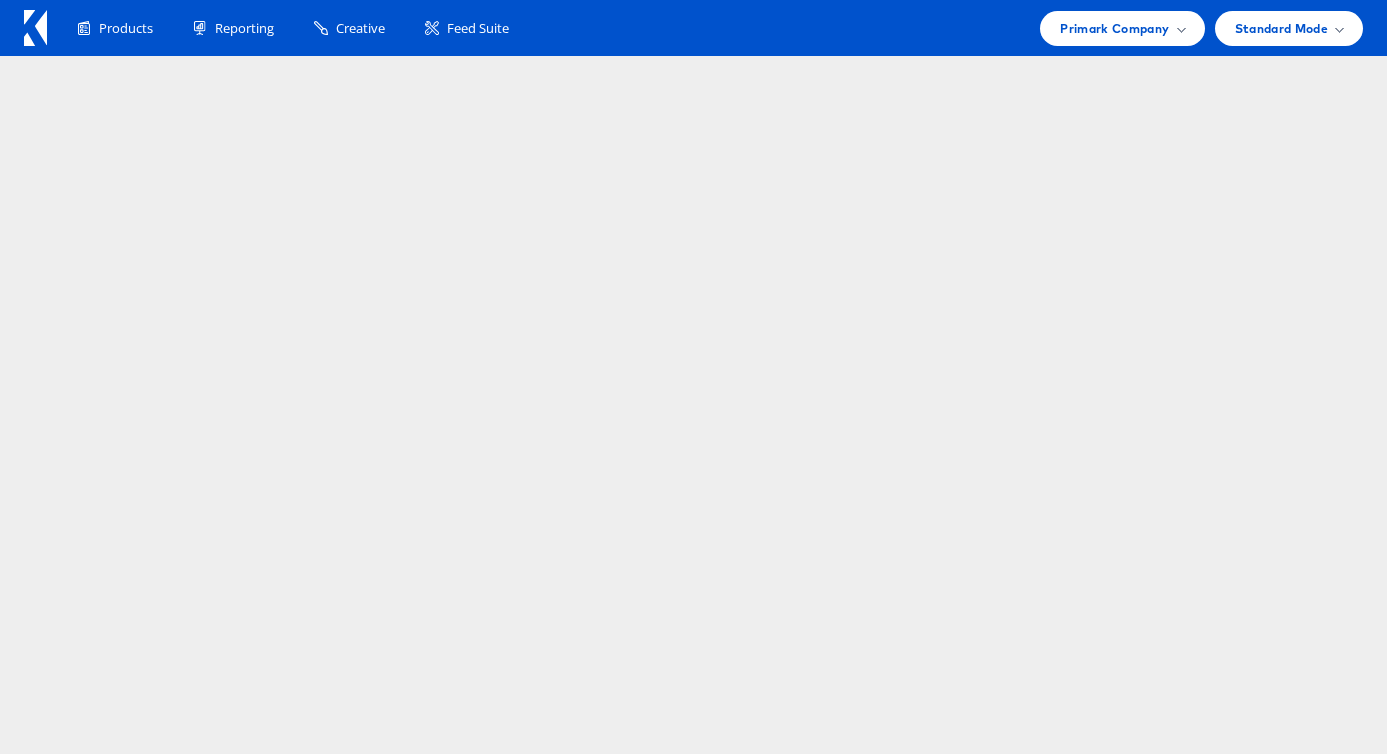 scroll, scrollTop: 0, scrollLeft: 0, axis: both 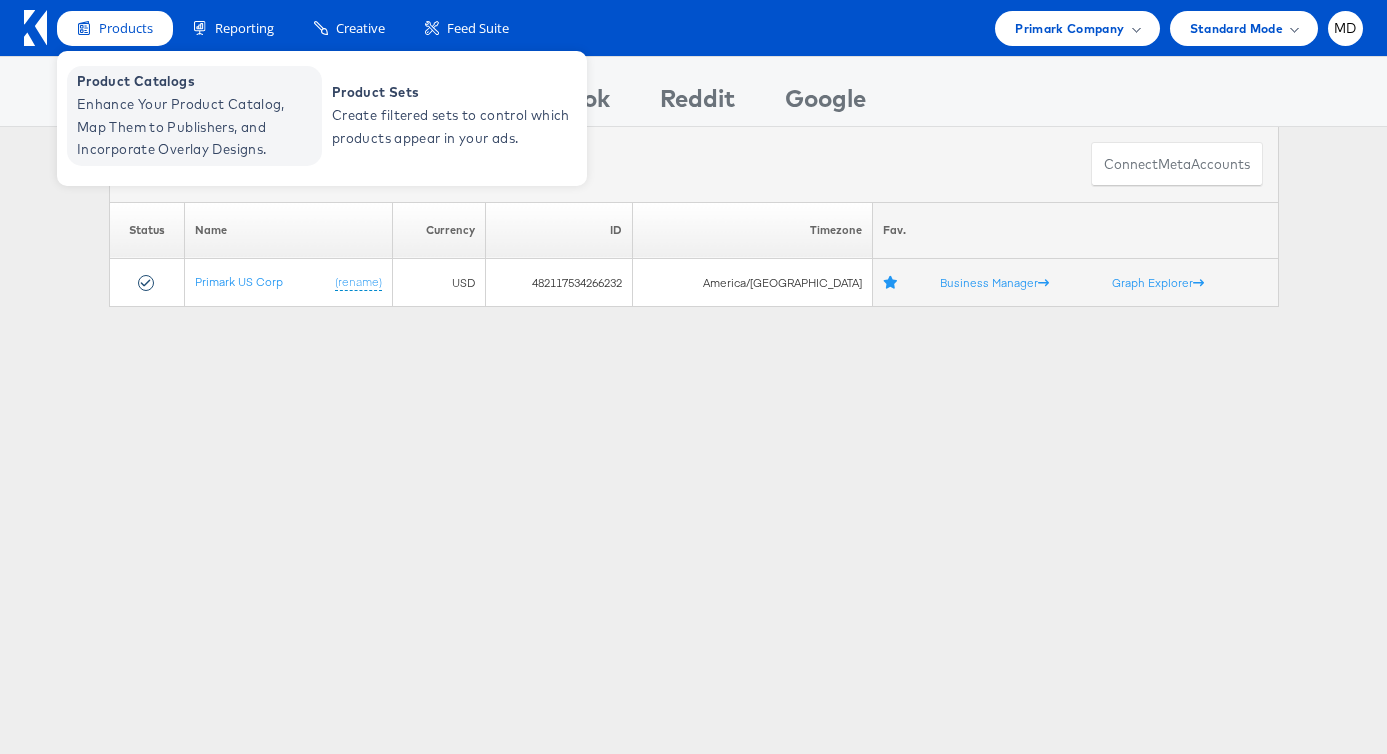 click on "Product Catalogs" at bounding box center [197, 81] 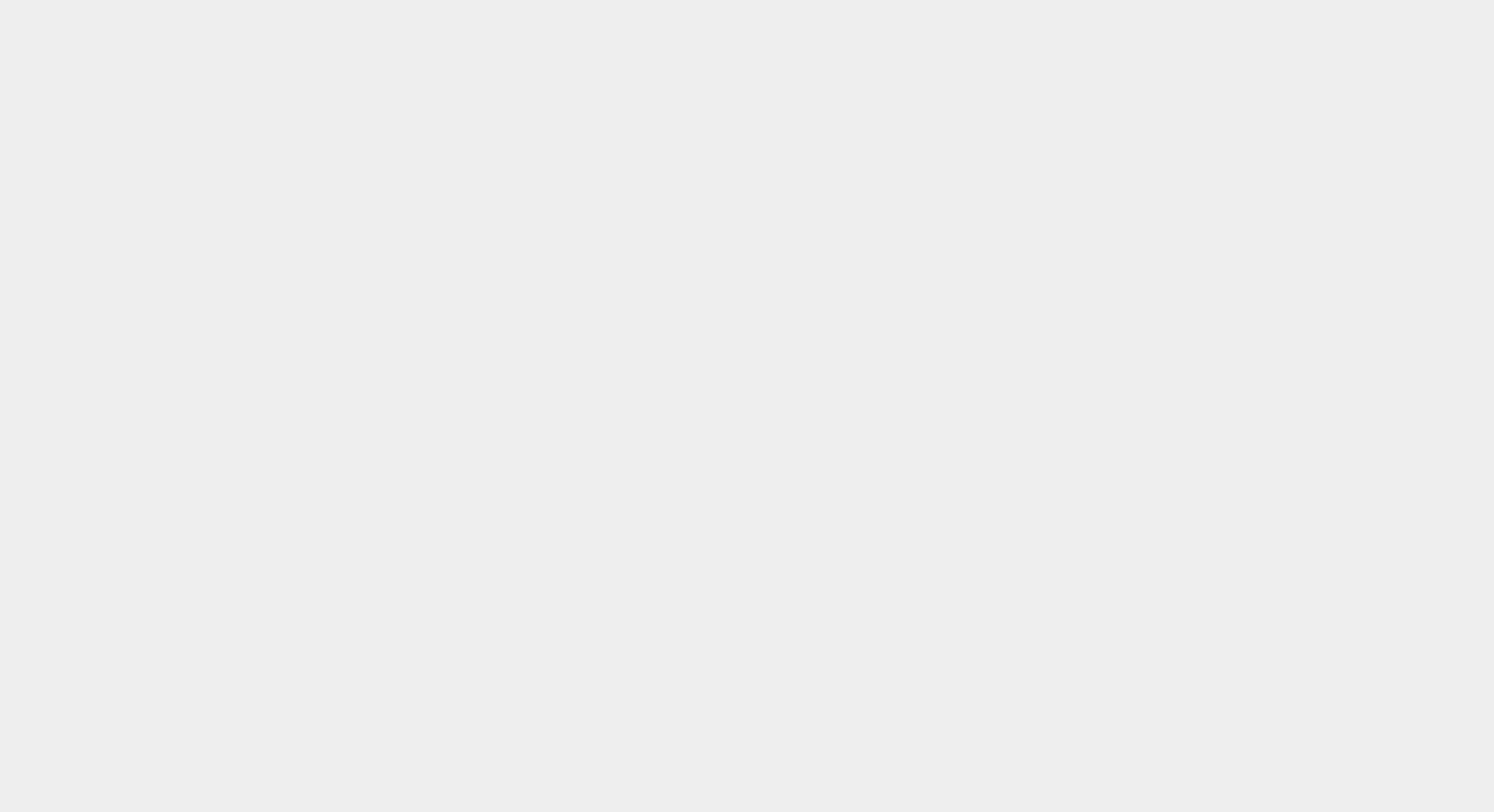 scroll, scrollTop: 0, scrollLeft: 0, axis: both 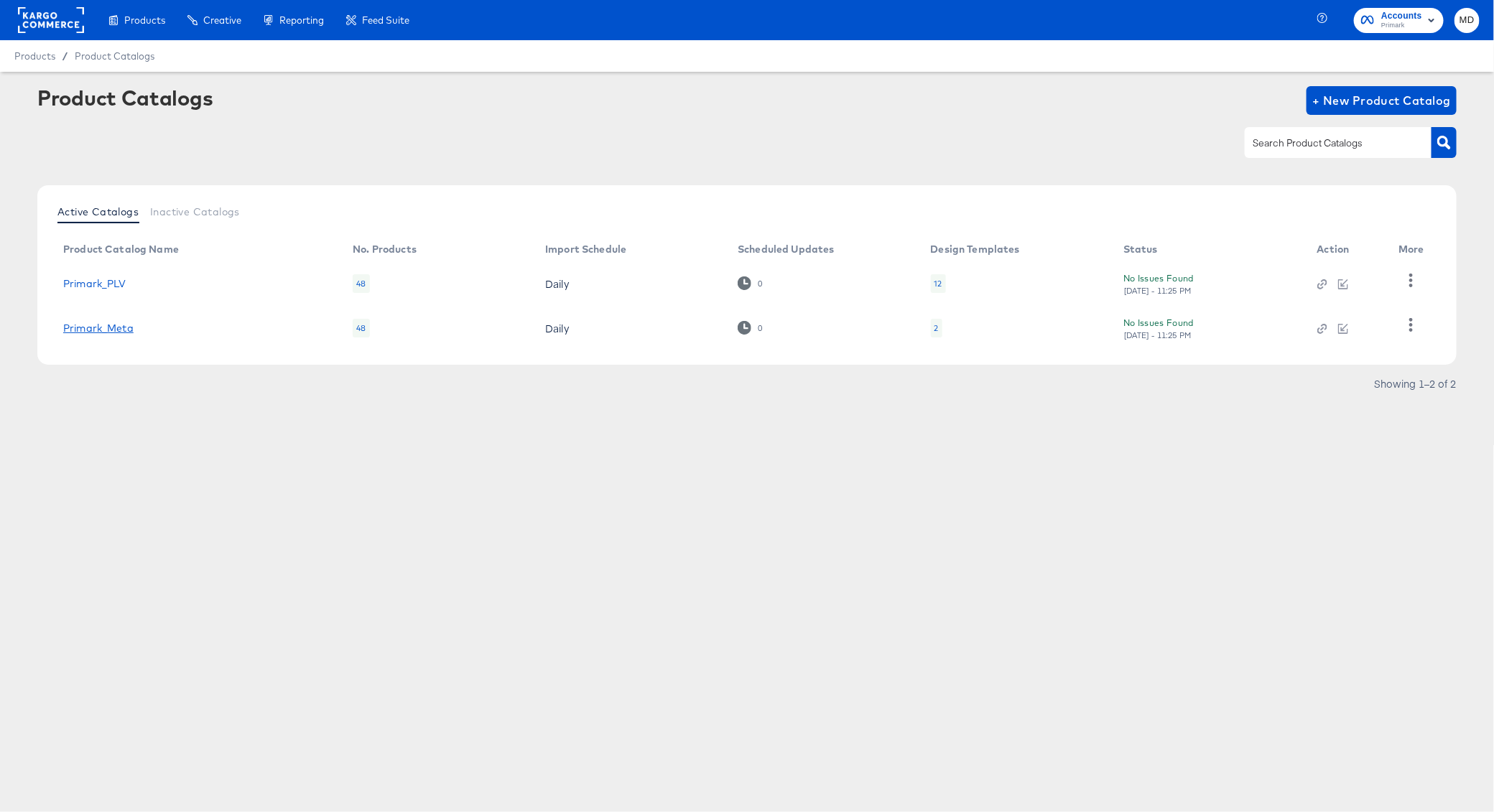 click on "Primark_Meta" at bounding box center [98, 328] 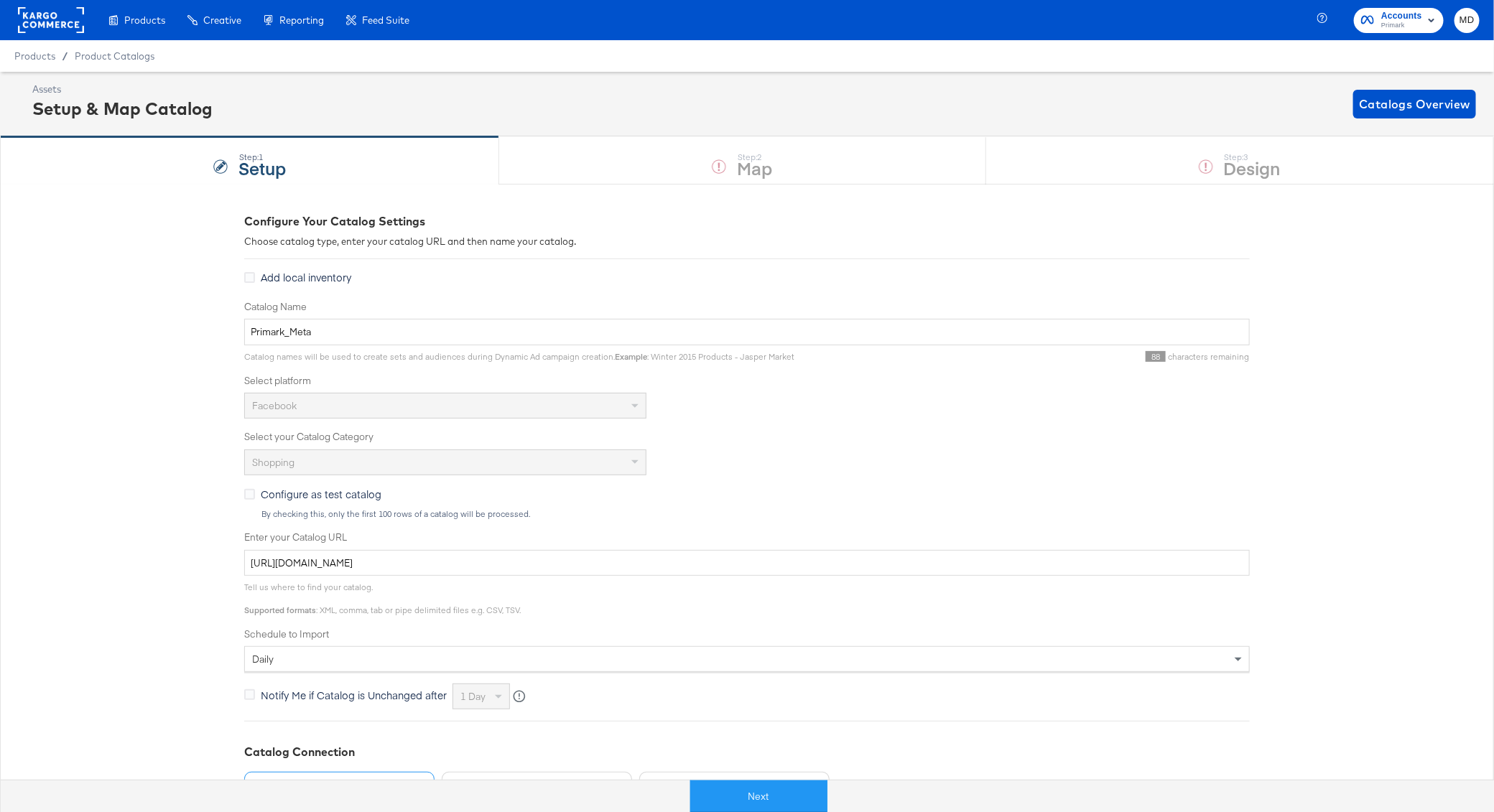 click on "Step:  1   Setup Step:  2   Map Step:  3   Design" at bounding box center (747, 160) 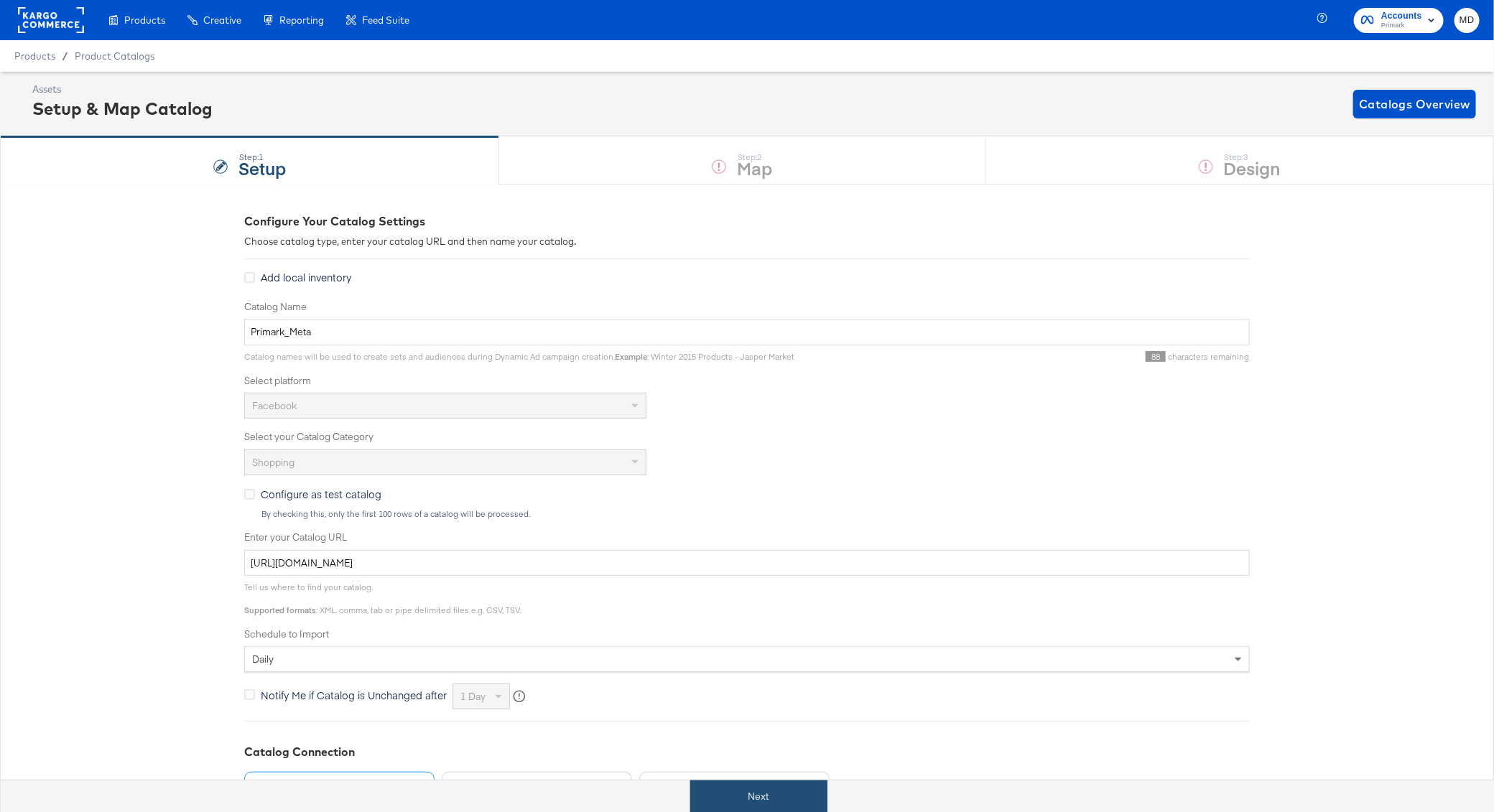 click on "Next" at bounding box center [758, 796] 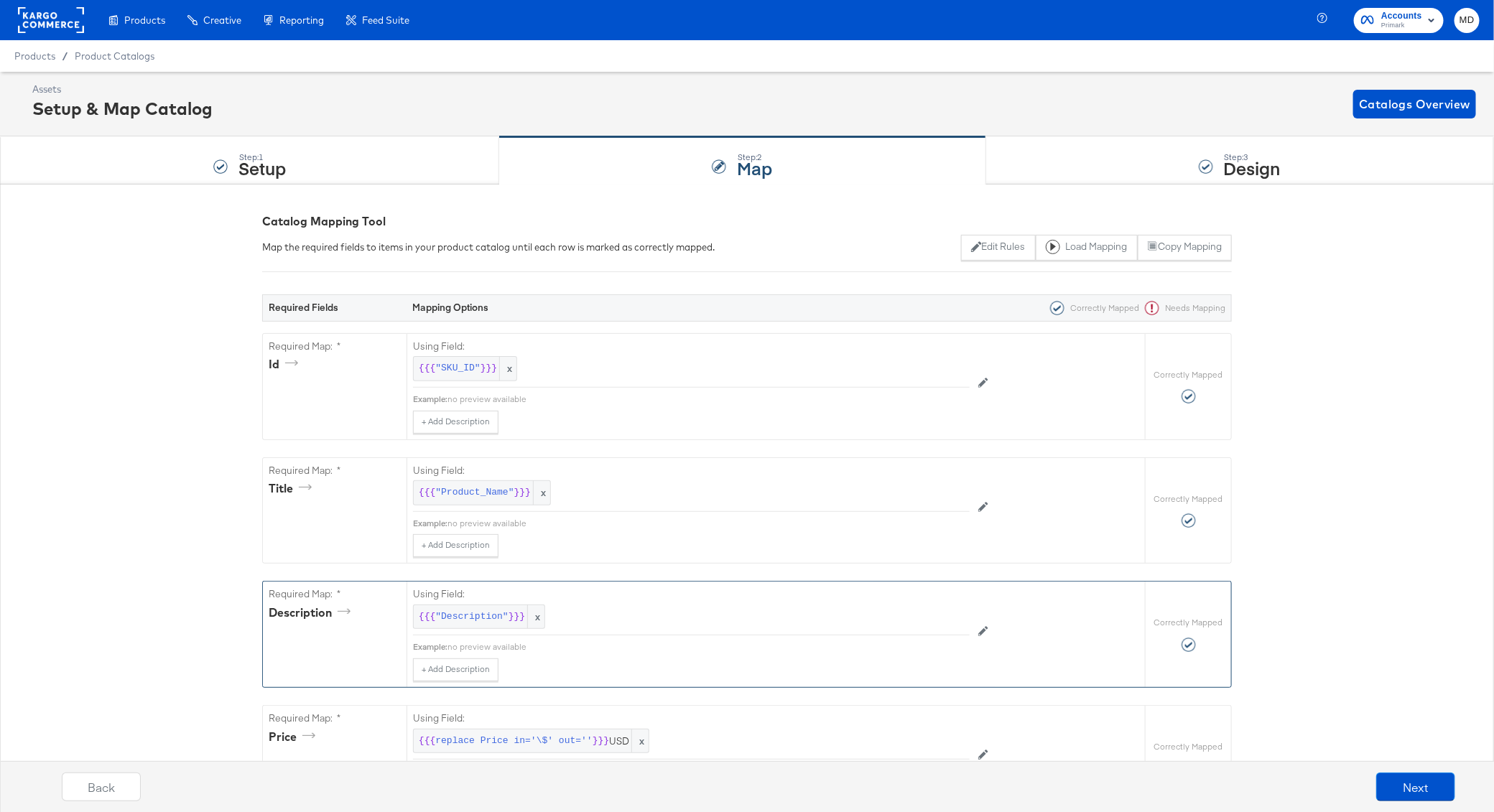 scroll, scrollTop: 1316, scrollLeft: 0, axis: vertical 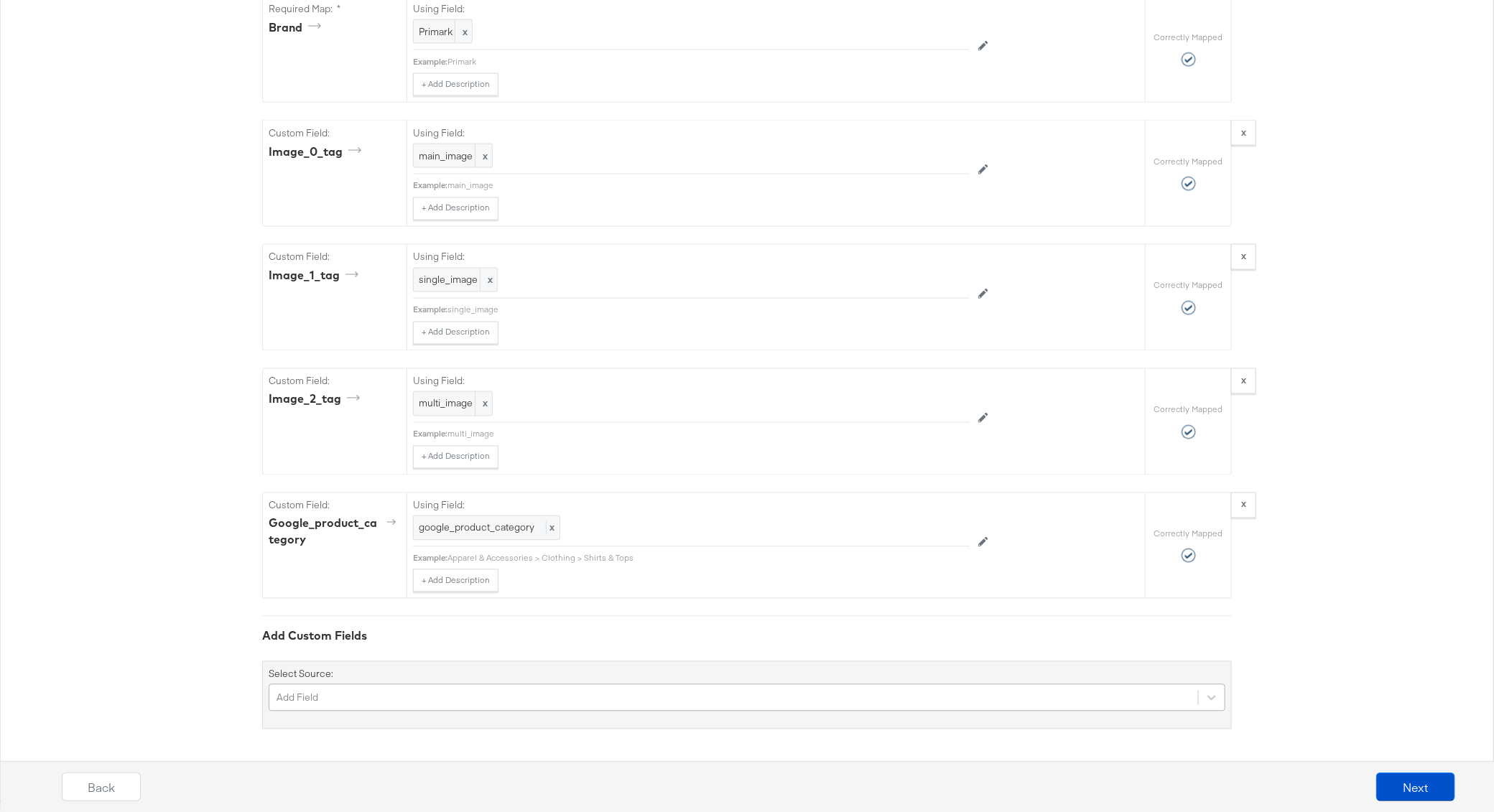 click on "Add Field" at bounding box center [747, 698] 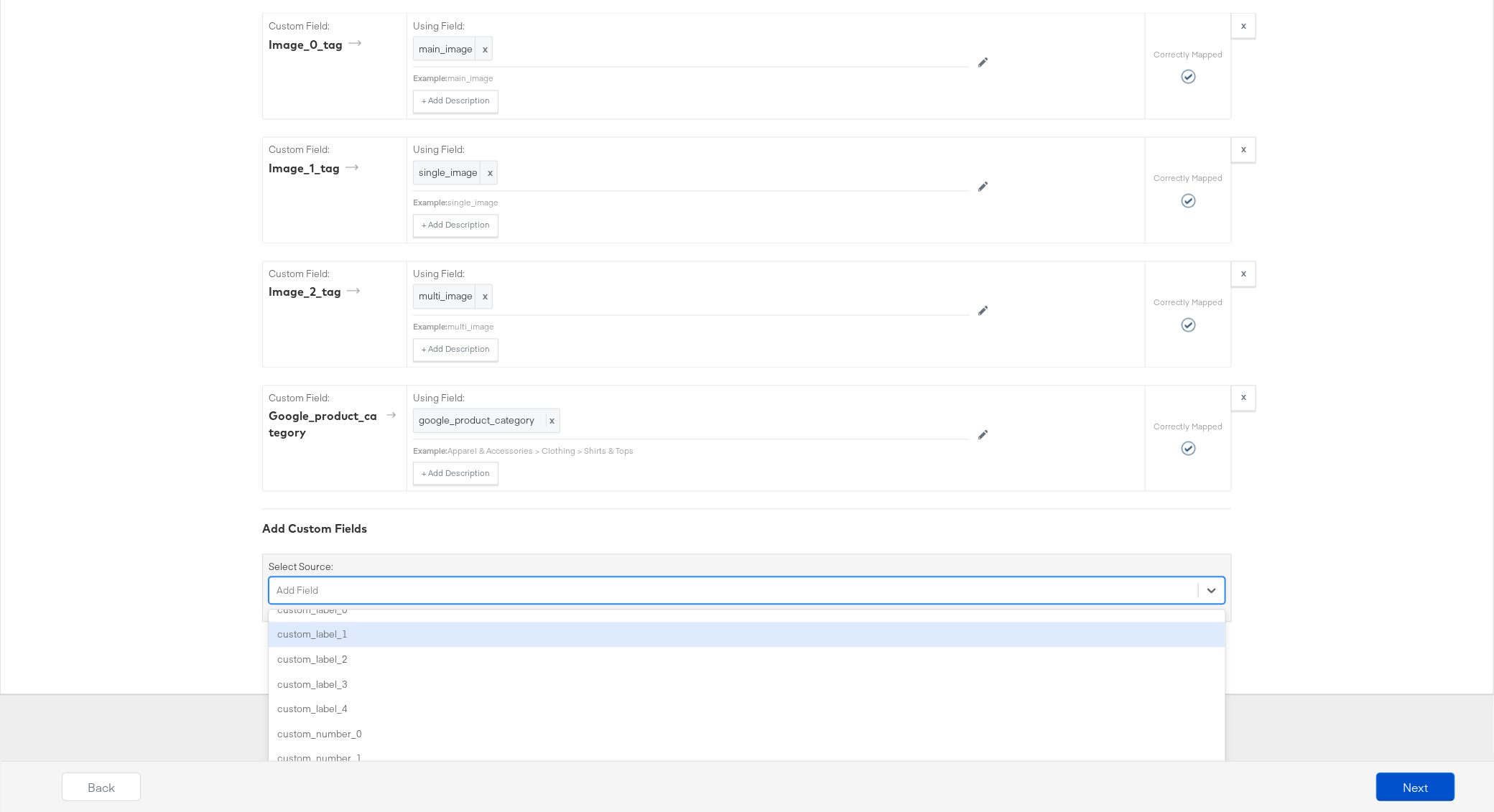 scroll, scrollTop: 972, scrollLeft: 0, axis: vertical 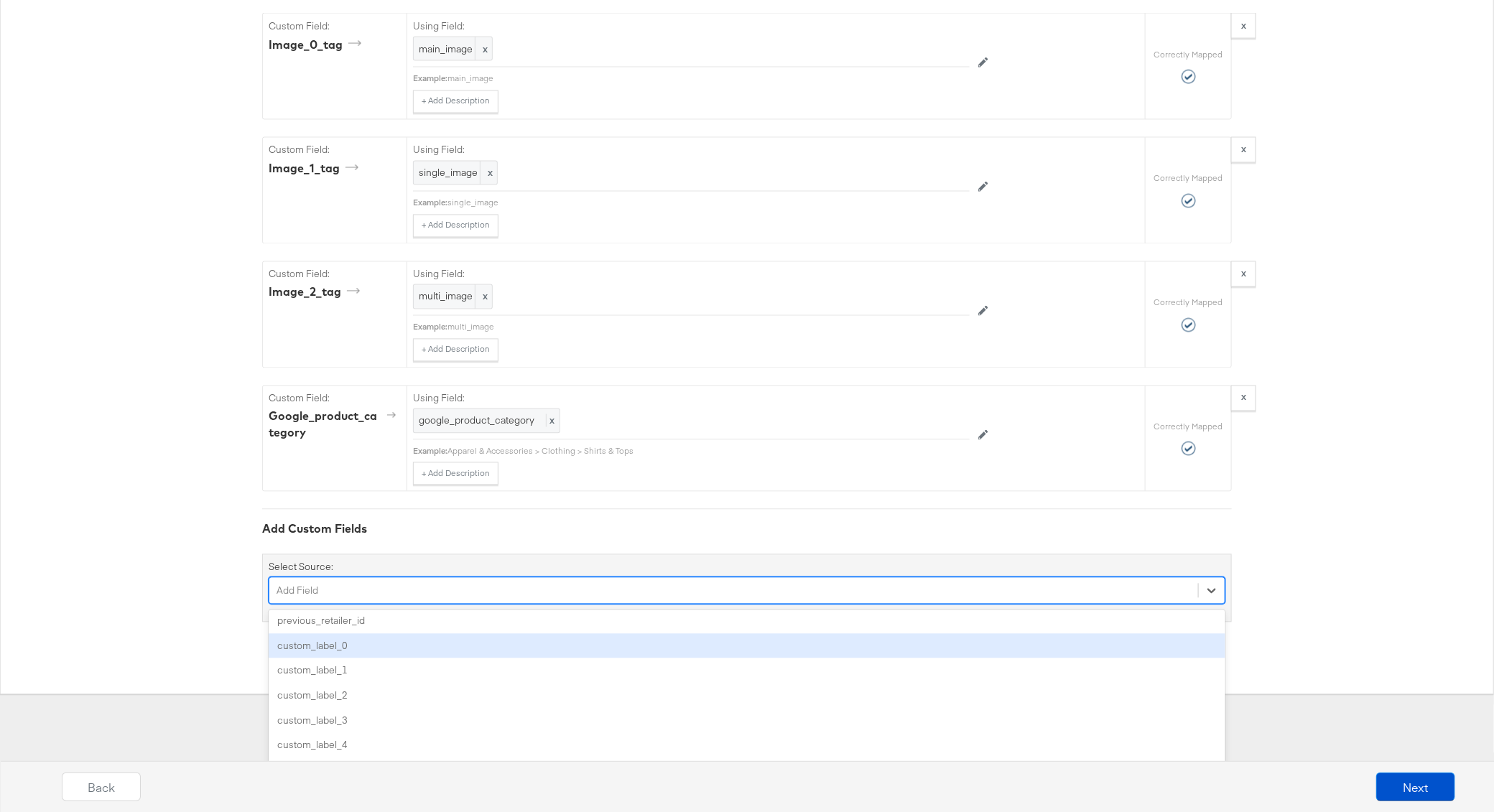 click on "custom_label_0" at bounding box center (747, 646) 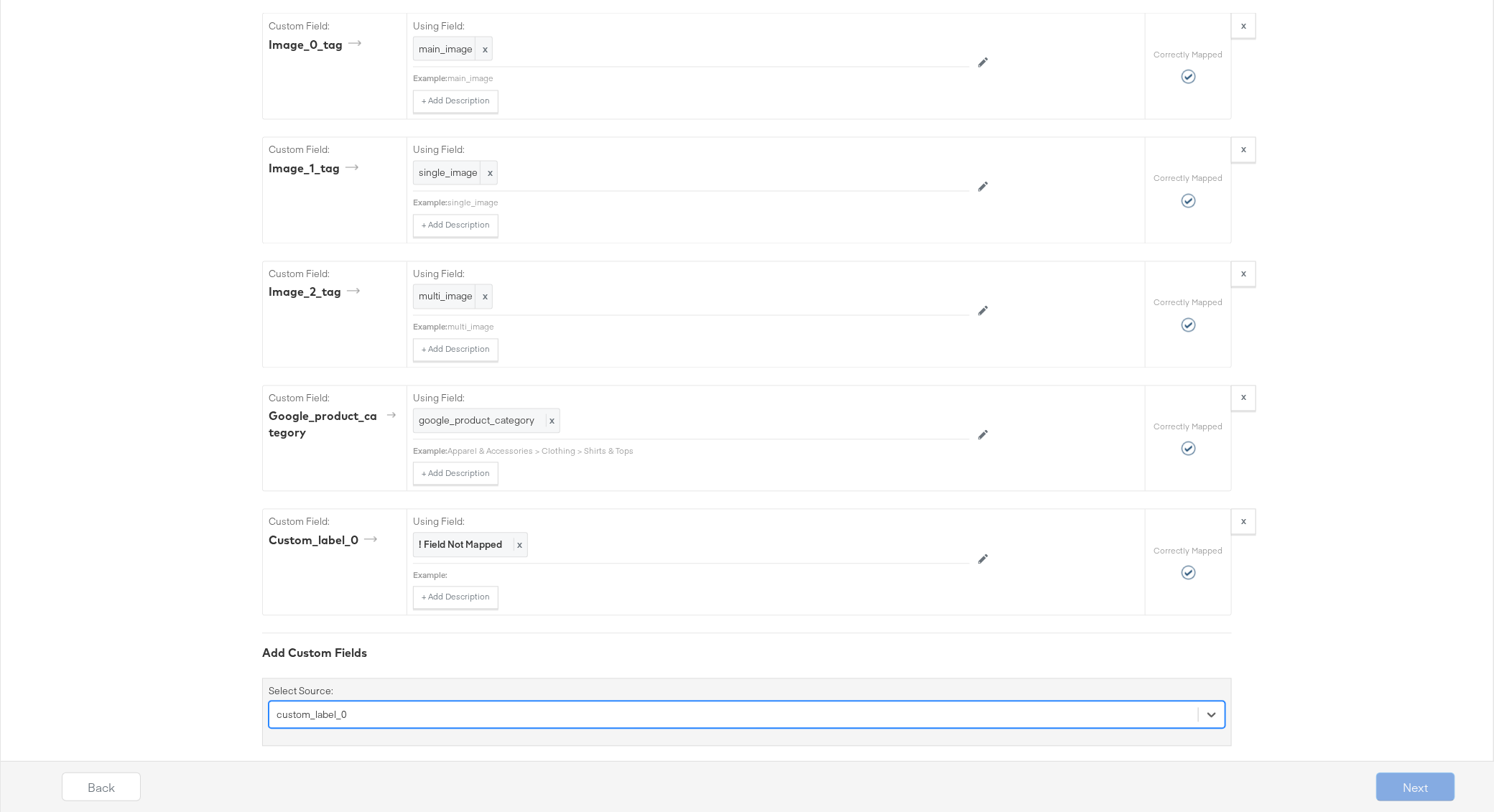 click on "{"id":"{{{\"SKU_ID\"}}}","title":"{{{\"Product_Name\"}}}","description":"{{{\"Description\"}}}","price":"{{{ replace Price in='\\$' out='' }}} USD","link":"{{{\"Origin_URL\"}}}","image_link":"{{{\"Image_1\"}}}","availability":"in stock","condition":"new","brand":"Primark","image_0_tag":"main_image","image_1_tag":"single_image","image_2_tag":"multi_image","google_product_category":"{{{\"google_product_category\"}}}","custom_label_0":""} Catalog Mapping Tool Map the required fields to items in your product catalog until each row is marked as correctly mapped.  Edit Rules  Load Mapping  Copy Mapping Required Fields Mapping Options  Correctly Mapped  Needs Mapping Required Map:  * id Using Field: {{{ "SKU_ID" }}} x Example:  991148637306 + Add Description Add Note Edit Field Correctly Mapped Required Map:  * title Using Field: {{{ "Product_Name" }}} x Example:  Ruched Bandeau Top + Add Description Add Note Edit Field Correctly Mapped Required Map:  * description Using Field: {{{ "Description" }}} x price" at bounding box center (747, -218) 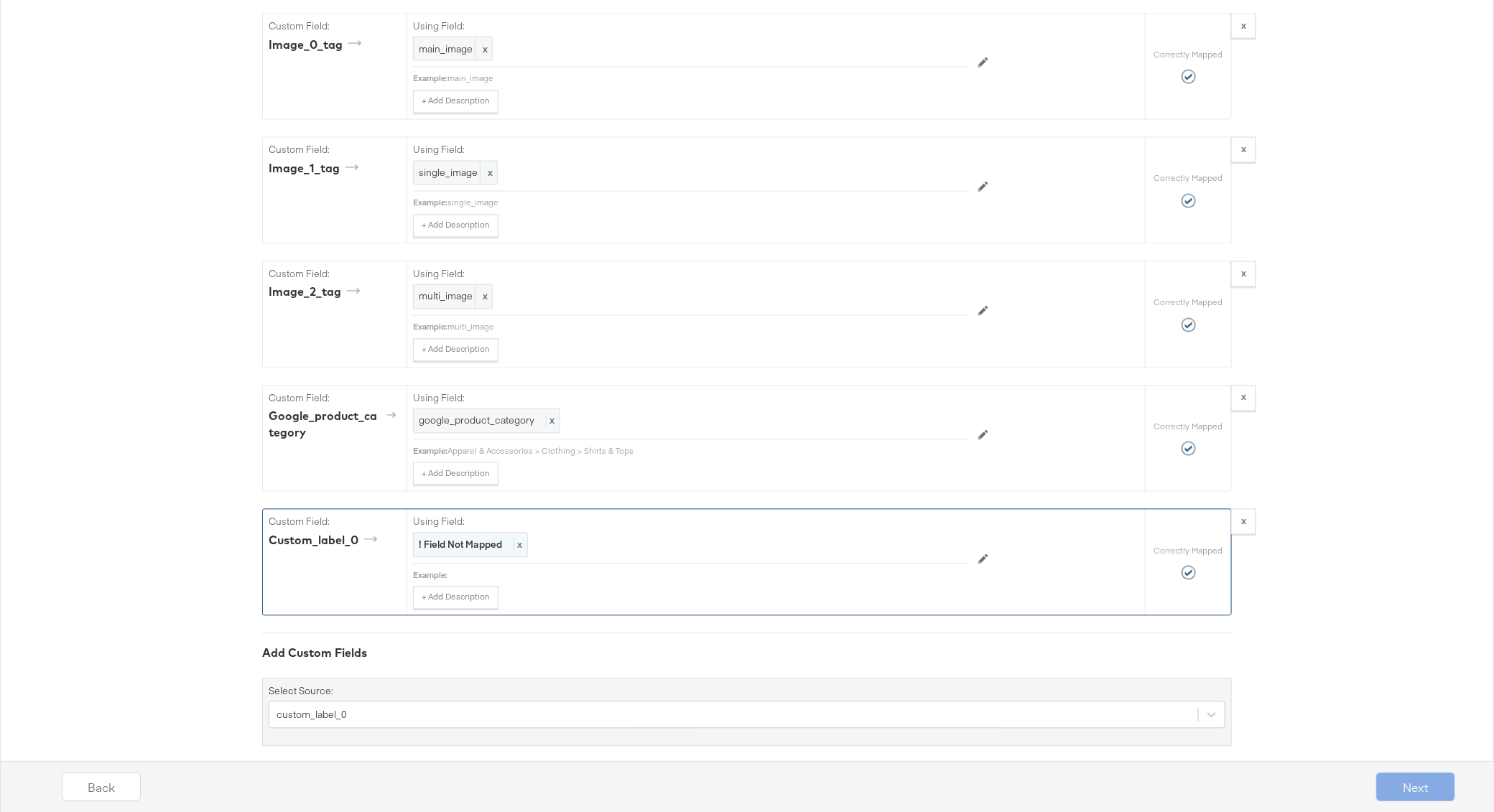 click on "! Field Not Mapped" at bounding box center (460, 545) 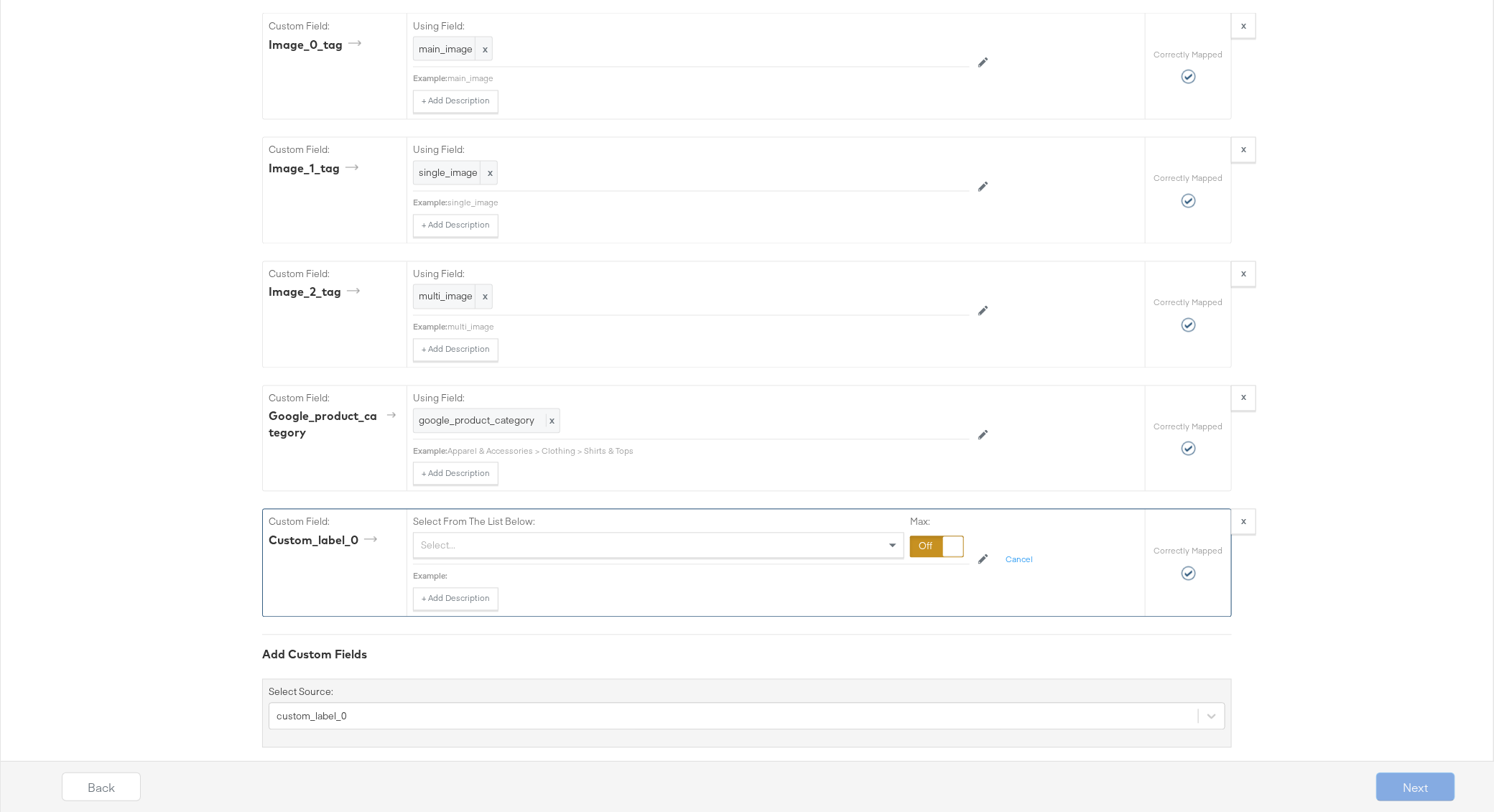 click on "Select..." at bounding box center [659, 546] 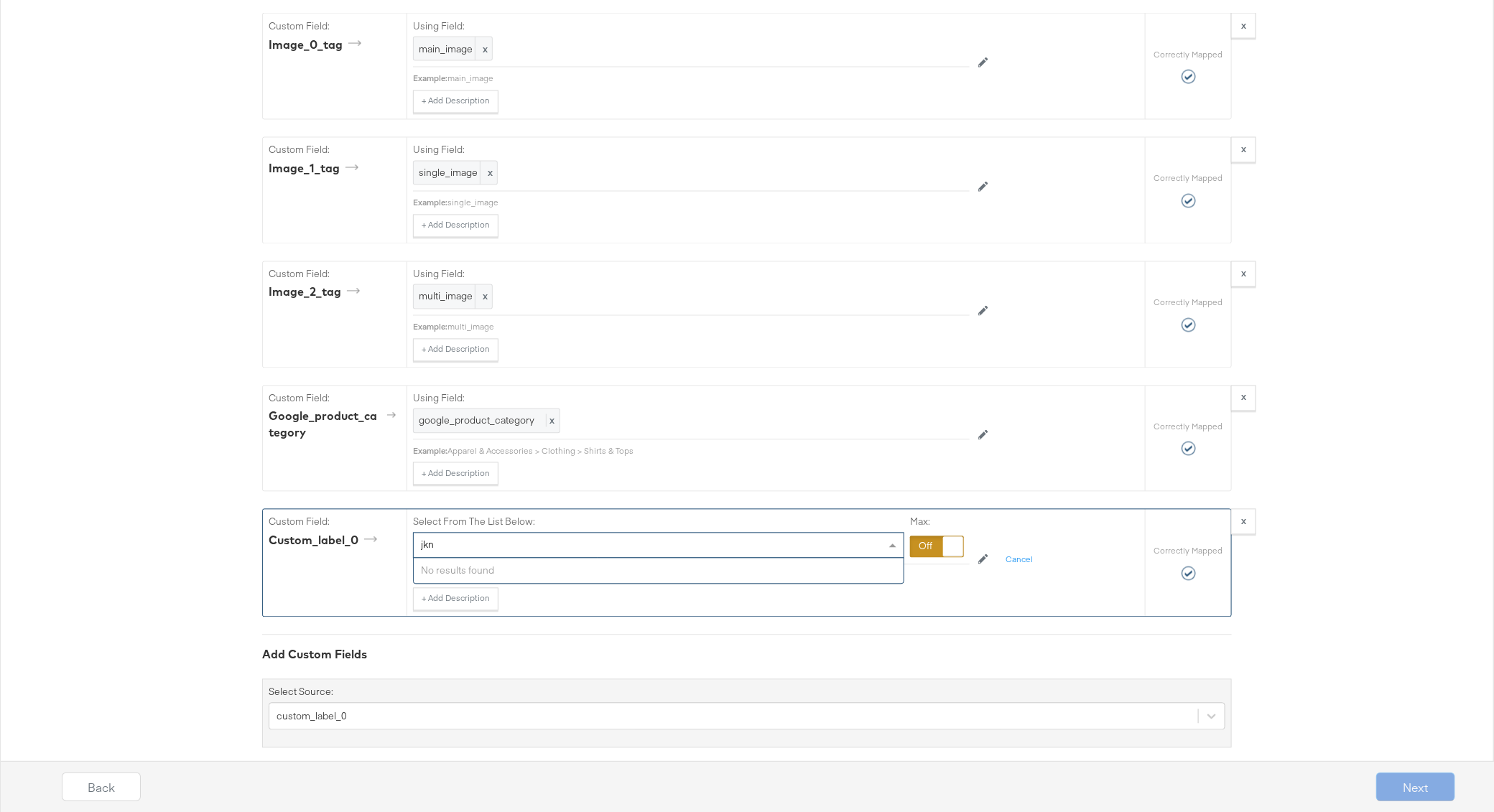 type on "jkn" 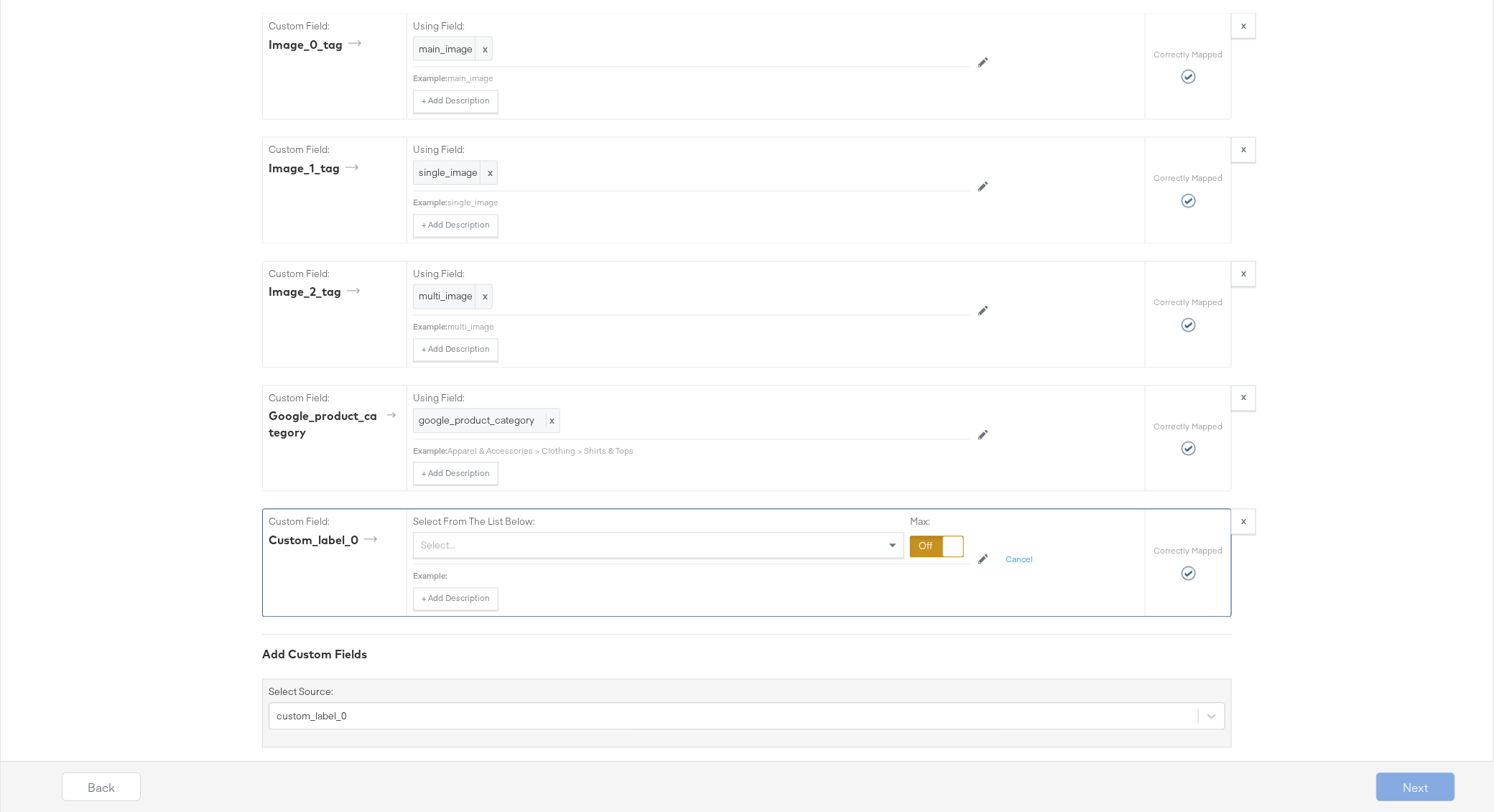 click on "{"id":"{{{\"SKU_ID\"}}}","title":"{{{\"Product_Name\"}}}","description":"{{{\"Description\"}}}","price":"{{{ replace Price in='\\$' out='' }}} USD","link":"{{{\"Origin_URL\"}}}","image_link":"{{{\"Image_1\"}}}","availability":"in stock","condition":"new","brand":"Primark","image_0_tag":"main_image","image_1_tag":"single_image","image_2_tag":"multi_image","google_product_category":"{{{\"google_product_category\"}}}","custom_label_0":""} Catalog Mapping Tool Map the required fields to items in your product catalog until each row is marked as correctly mapped.  Edit Rules  Load Mapping  Copy Mapping Required Fields Mapping Options  Correctly Mapped  Needs Mapping Required Map:  * id Using Field: {{{ "SKU_ID" }}} x Example:  991148637306 + Add Description Add Note Edit Field Correctly Mapped Required Map:  * title Using Field: {{{ "Product_Name" }}} x Example:  Ruched Bandeau Top + Add Description Add Note Edit Field Correctly Mapped Required Map:  * description Using Field: {{{ "Description" }}} x price" at bounding box center [747, -217] 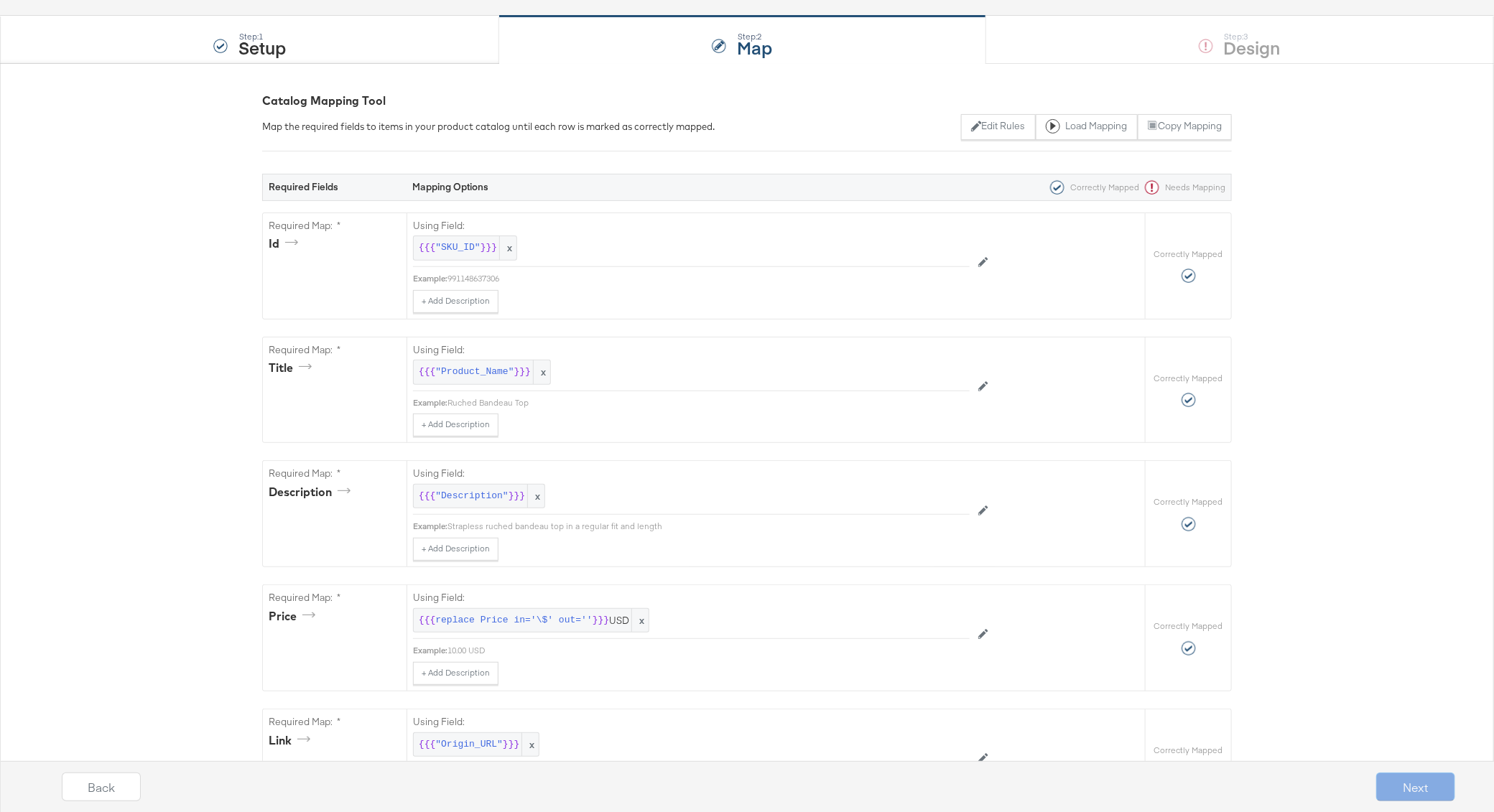 scroll, scrollTop: 0, scrollLeft: 0, axis: both 